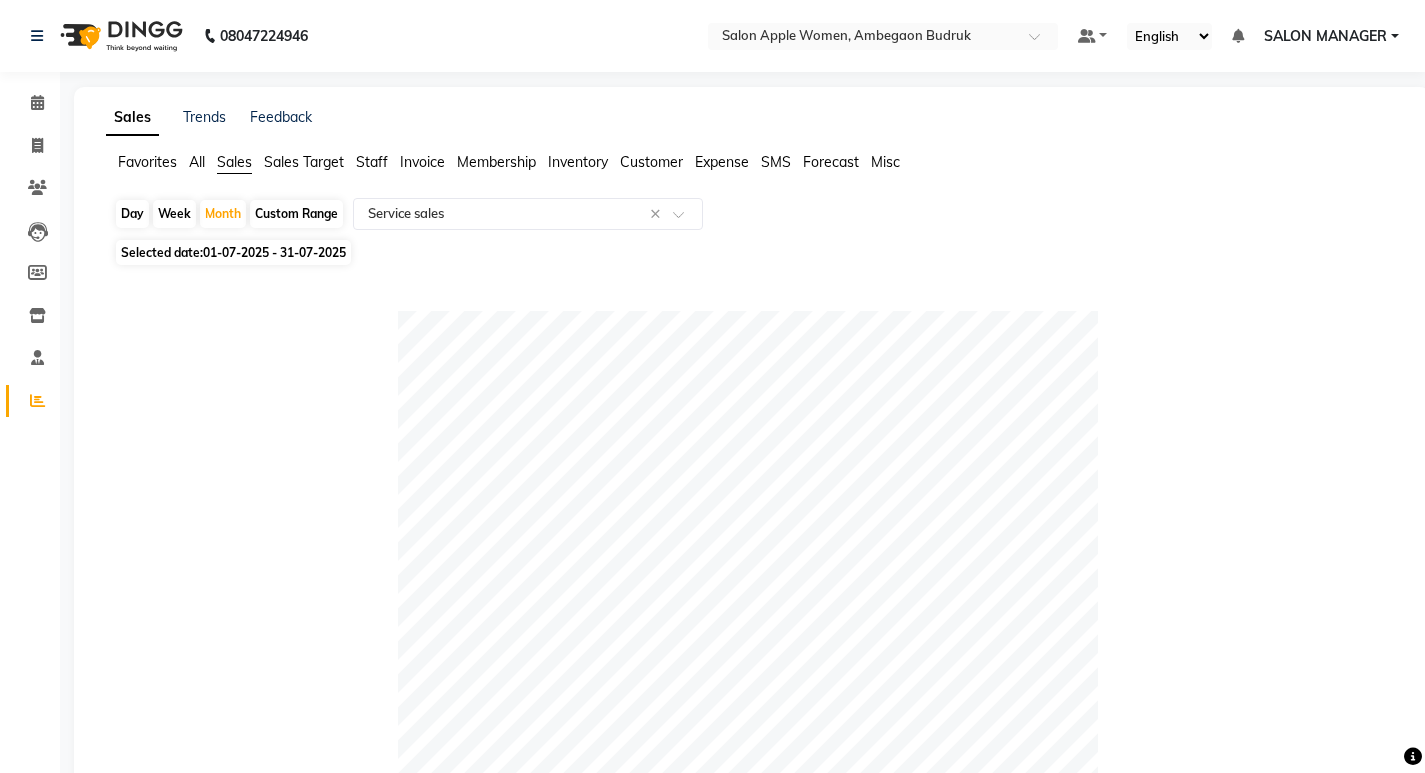 select on "full_report" 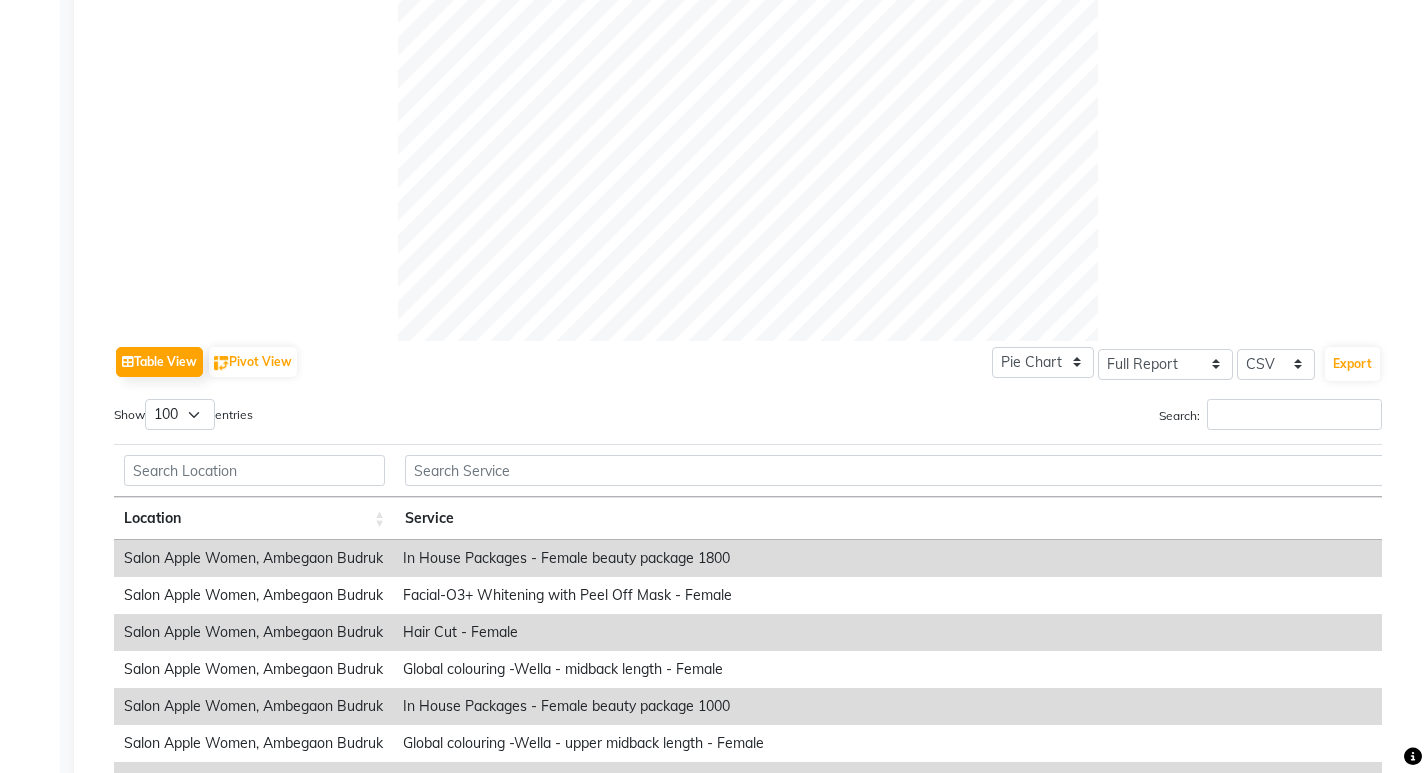 scroll, scrollTop: 0, scrollLeft: 0, axis: both 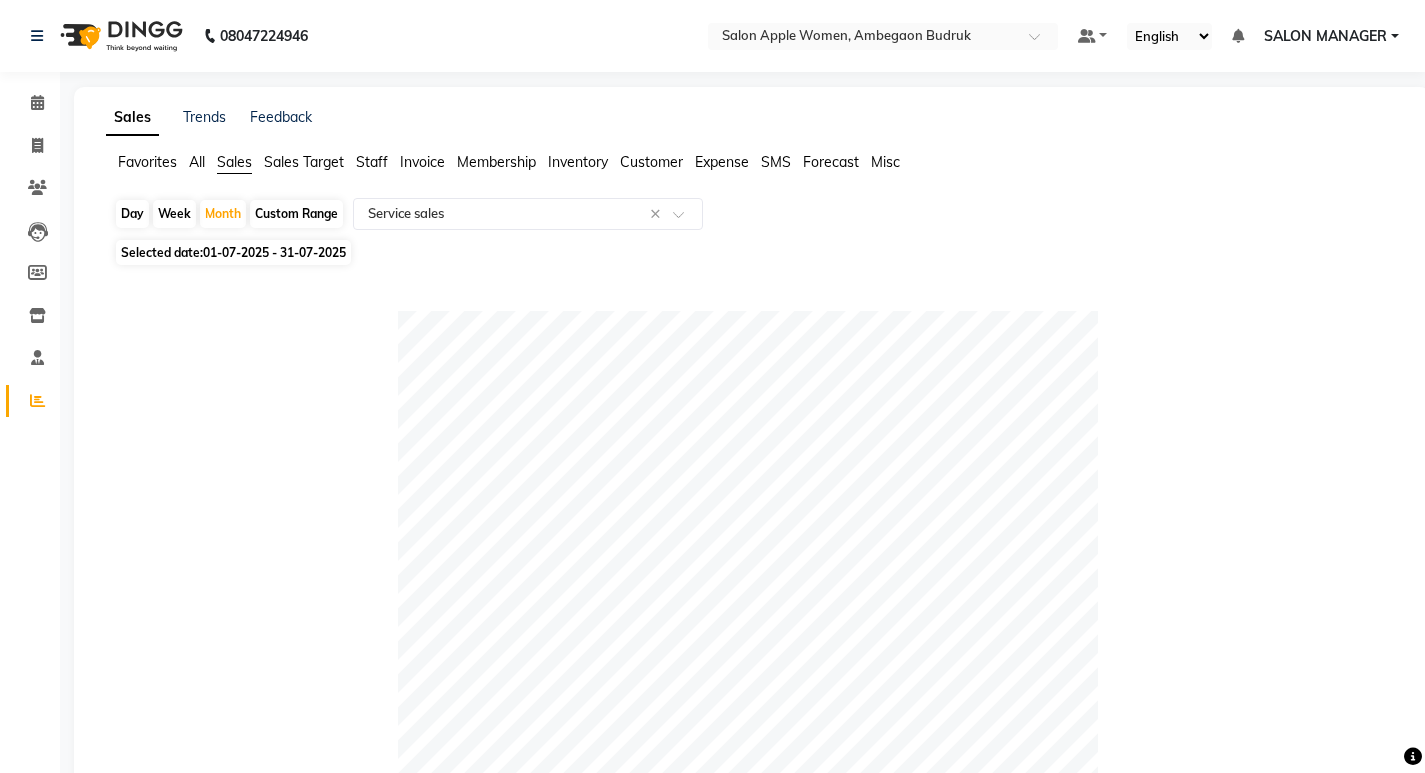 click on "All" 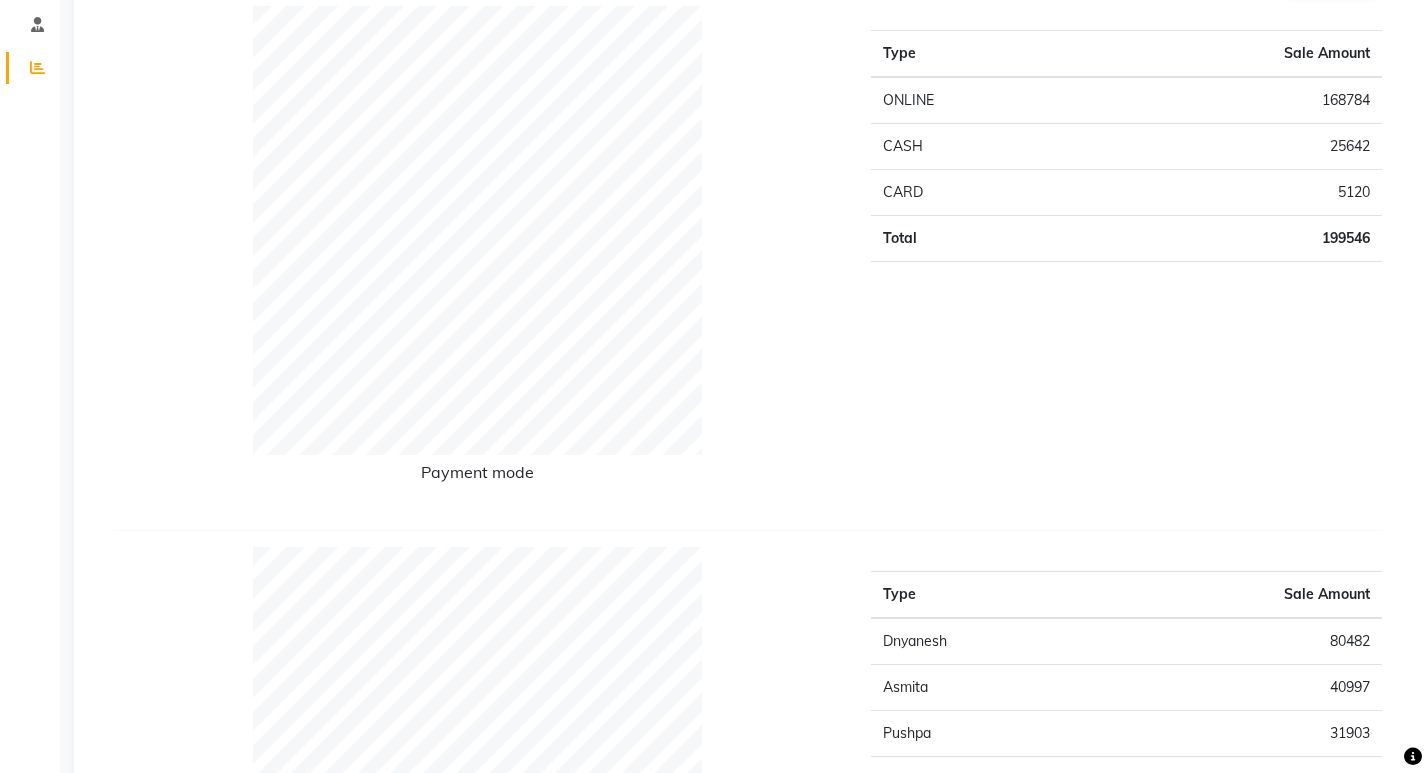 scroll, scrollTop: 0, scrollLeft: 0, axis: both 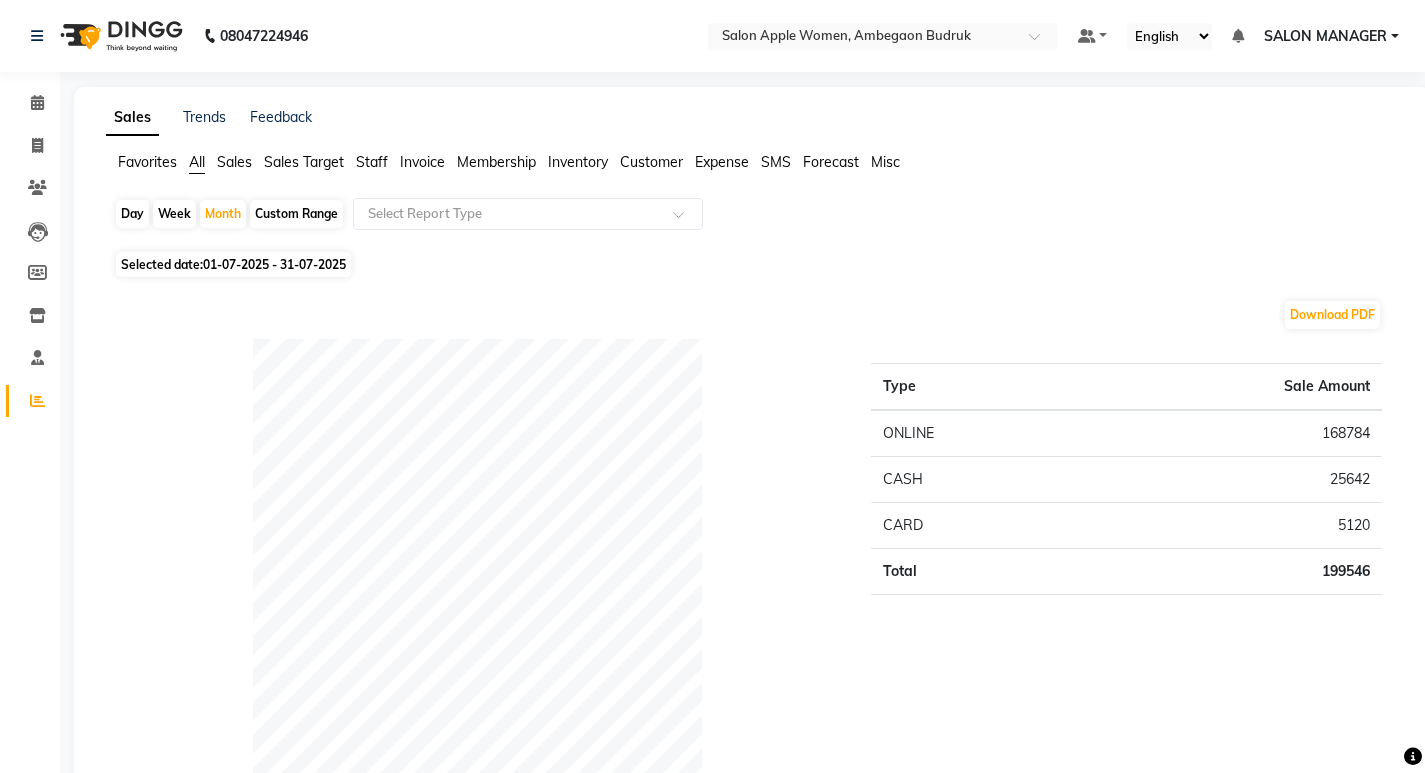 click on "Sales" 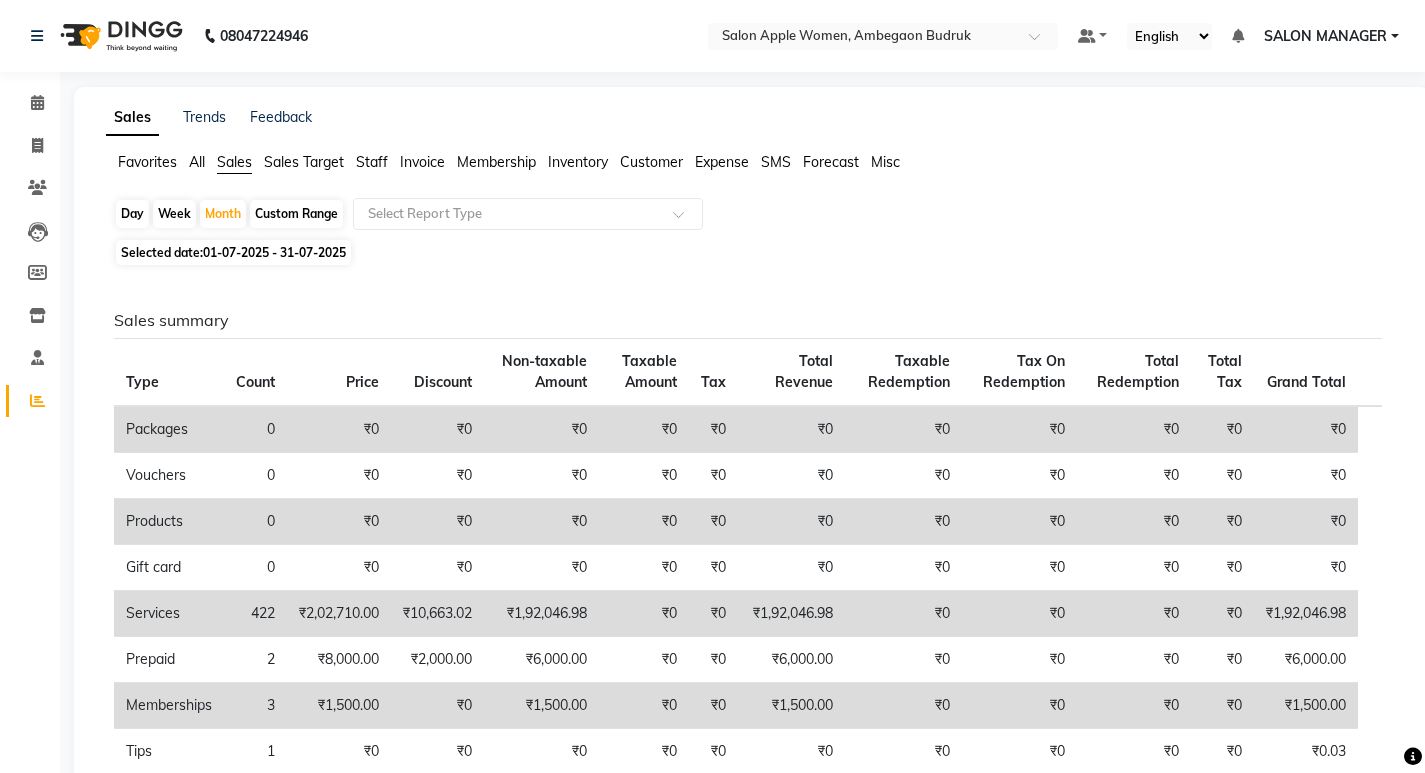 scroll, scrollTop: 408, scrollLeft: 0, axis: vertical 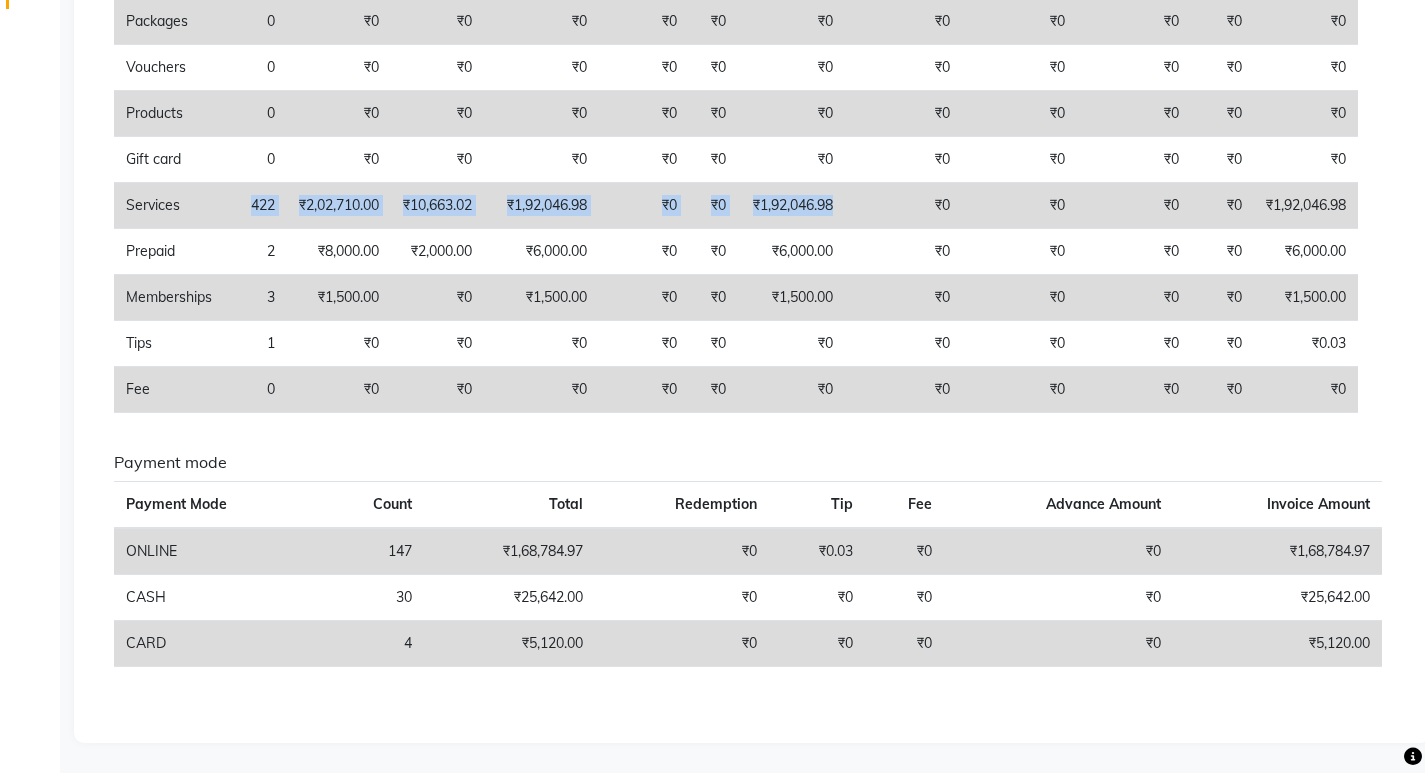 drag, startPoint x: 232, startPoint y: 209, endPoint x: 843, endPoint y: 219, distance: 611.08185 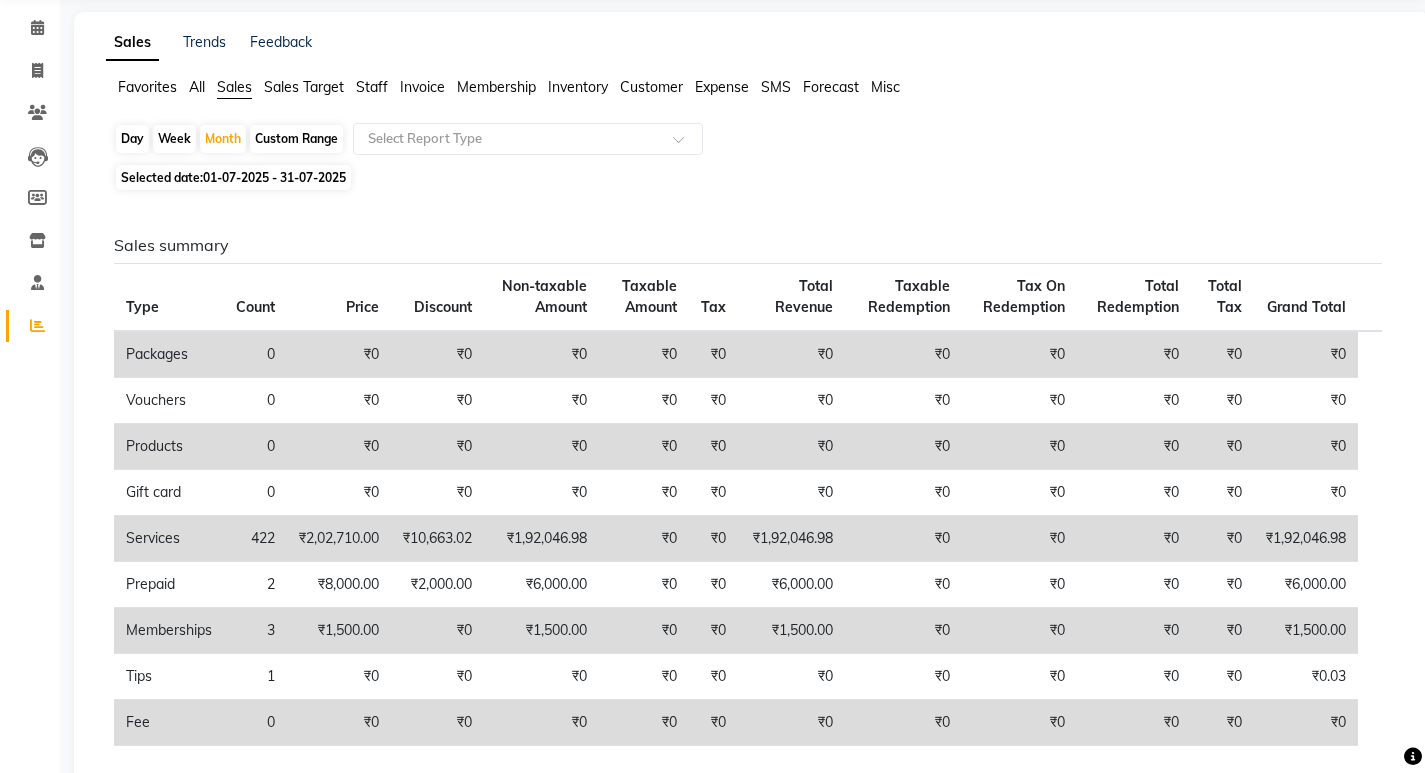 click on "Sales summary" 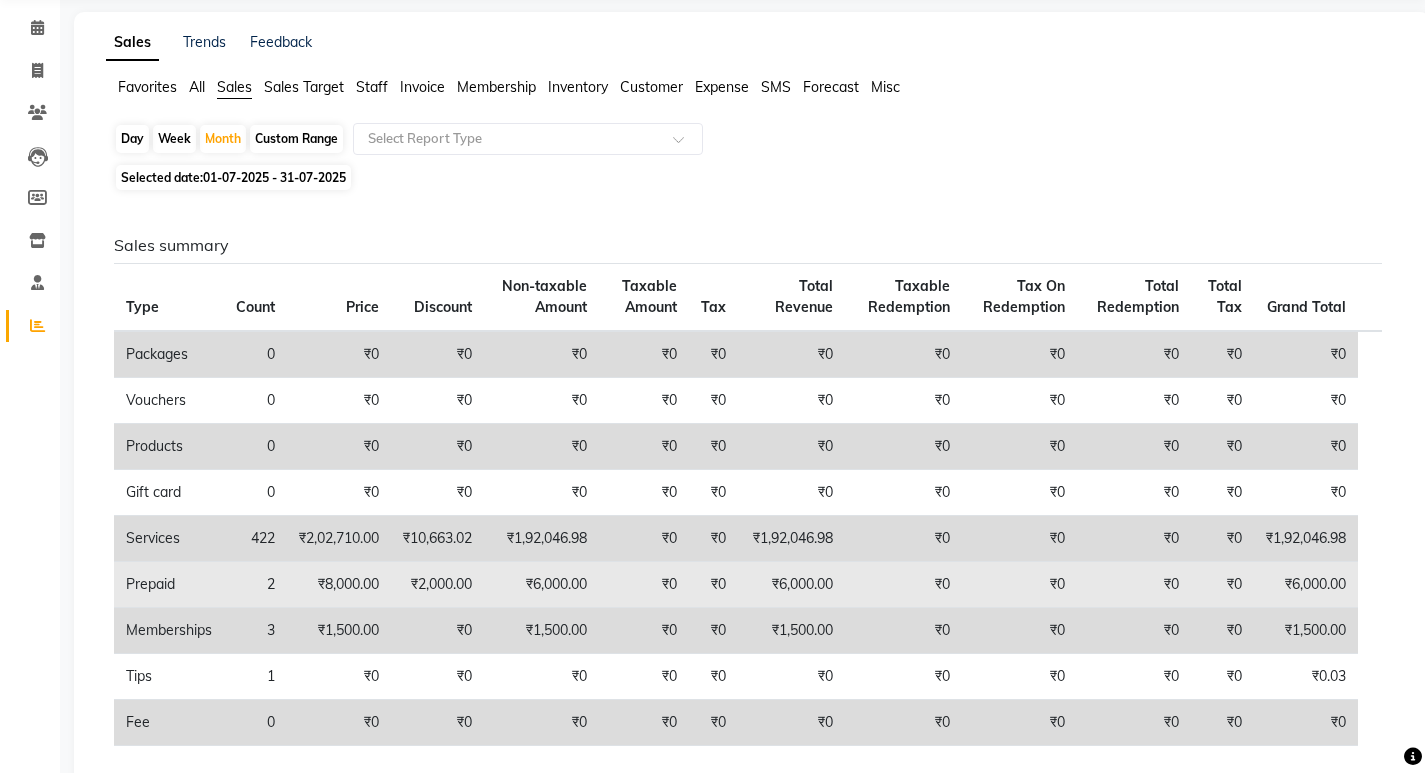 click on "2" 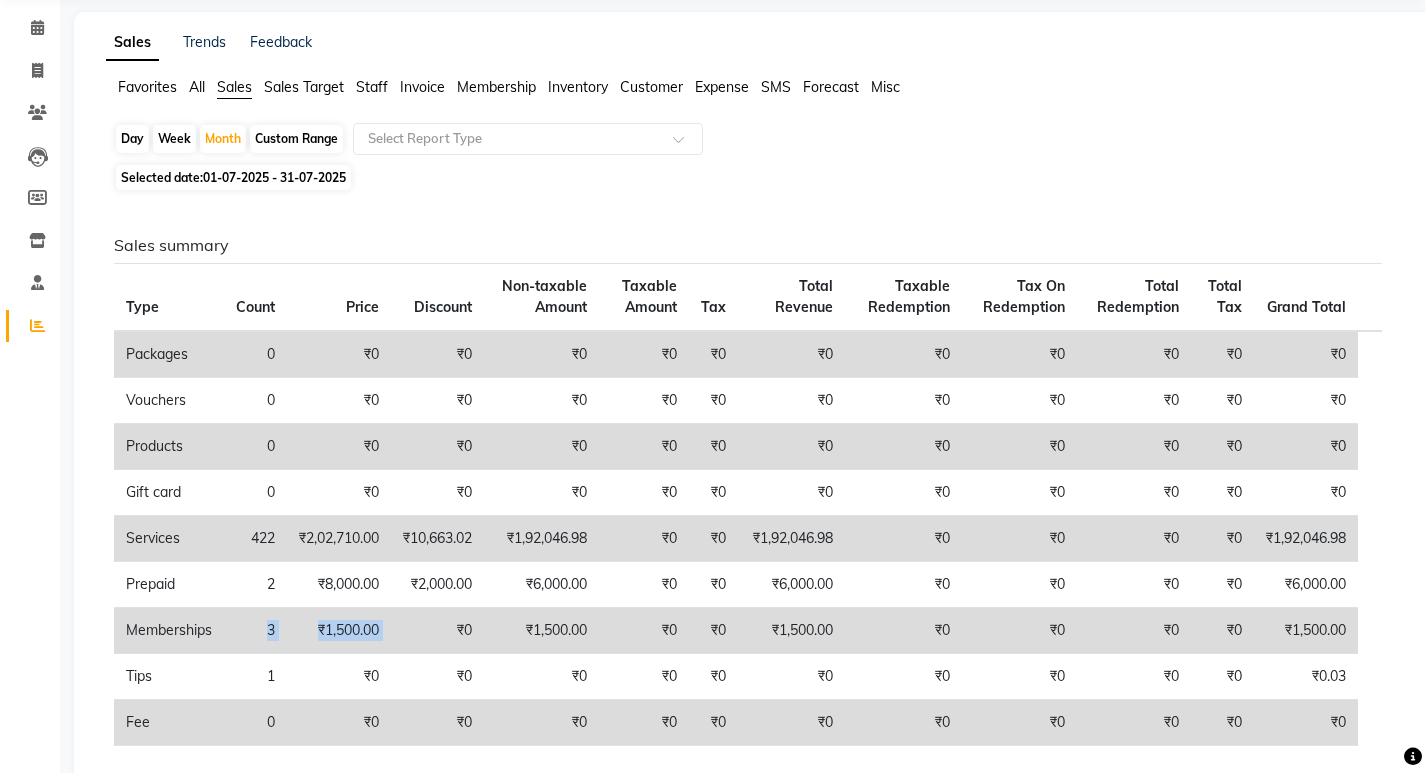 drag, startPoint x: 270, startPoint y: 636, endPoint x: 458, endPoint y: 640, distance: 188.04254 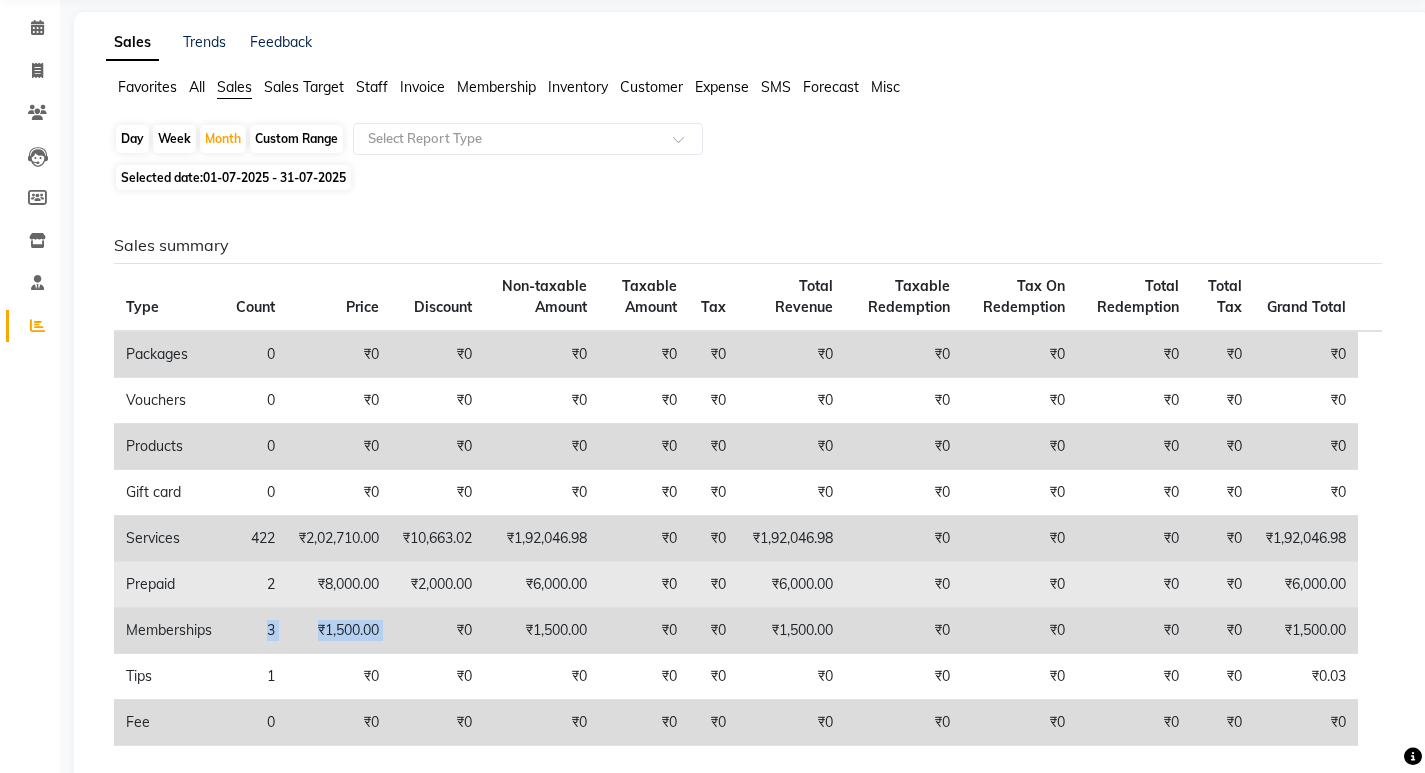 scroll, scrollTop: 408, scrollLeft: 0, axis: vertical 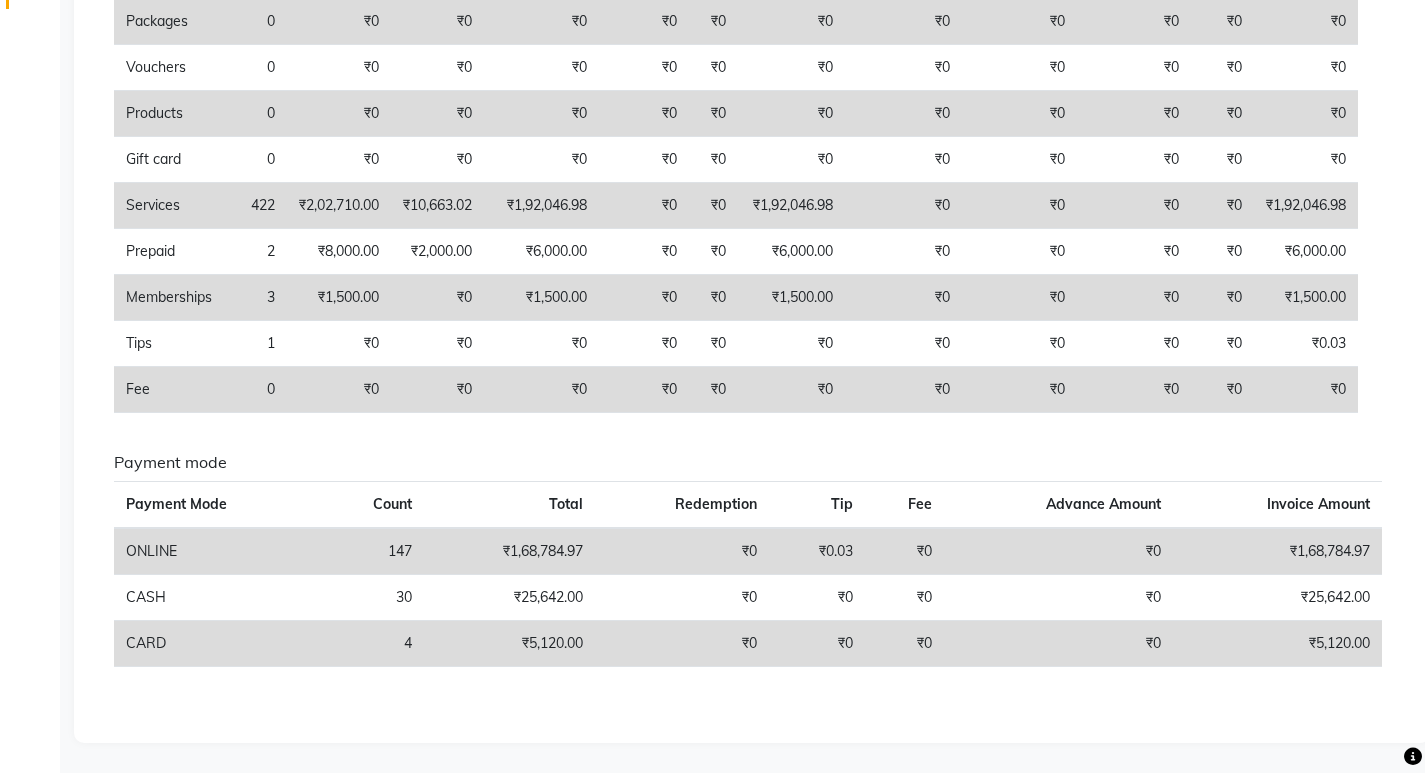 click on "Sales summary Type Count Price Discount Non-taxable Amount Taxable Amount Tax Total Revenue Taxable Redemption Tax On Redemption Total Redemption Total Tax Grand Total  Packages 0 ₹0 ₹0 ₹0 ₹0 ₹0 ₹0 ₹0 ₹0 ₹0 ₹0 ₹0  Vouchers 0 ₹0 ₹0 ₹0 ₹0 ₹0 ₹0 ₹0 ₹0 ₹0 ₹0 ₹0  Products 0 ₹0 ₹0 ₹0 ₹0 ₹0 ₹0 ₹0 ₹0 ₹0 ₹0 ₹0  Gift card 0 ₹0 ₹0 ₹0 ₹0 ₹0 ₹0 ₹0 ₹0 ₹0 ₹0 ₹0  Services 422 ₹2,02,710.00 ₹10,663.02 ₹1,92,046.98 ₹0 ₹0 ₹1,92,046.98 ₹0 ₹0 ₹0 ₹0 ₹1,92,046.98  Prepaid 2 ₹8,000.00 ₹2,000.00 ₹6,000.00 ₹0 ₹0 ₹6,000.00 ₹0 ₹0 ₹0 ₹0 ₹6,000.00  Memberships 3 ₹1,500.00 ₹0 ₹1,500.00 ₹0 ₹0 ₹1,500.00 ₹0 ₹0 ₹0 ₹0 ₹1,500.00  Tips 1 ₹0 ₹0 ₹0 ₹0 ₹0 ₹0 ₹0 ₹0 ₹0 ₹0 ₹0.03  Fee 0 ₹0 ₹0 ₹0 ₹0 ₹0 ₹0 ₹0 ₹0 ₹0 ₹0 ₹0 Payment mode Payment Mode Count Total Redemption Tip Fee Advance Amount Invoice Amount  ONLINE 147 ₹1,68,784.97 ₹0 ₹0.03 ₹0 ₹0  CASH" 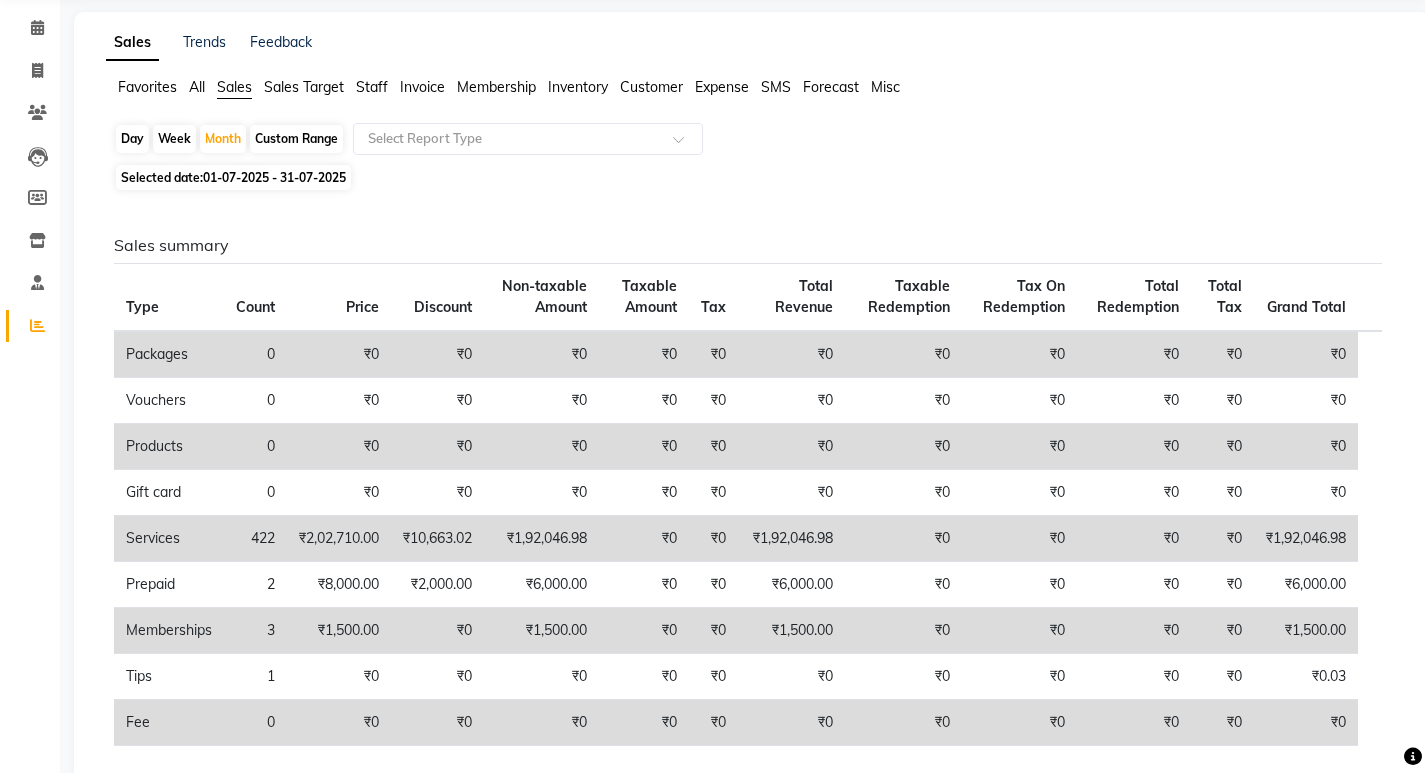 scroll, scrollTop: 0, scrollLeft: 0, axis: both 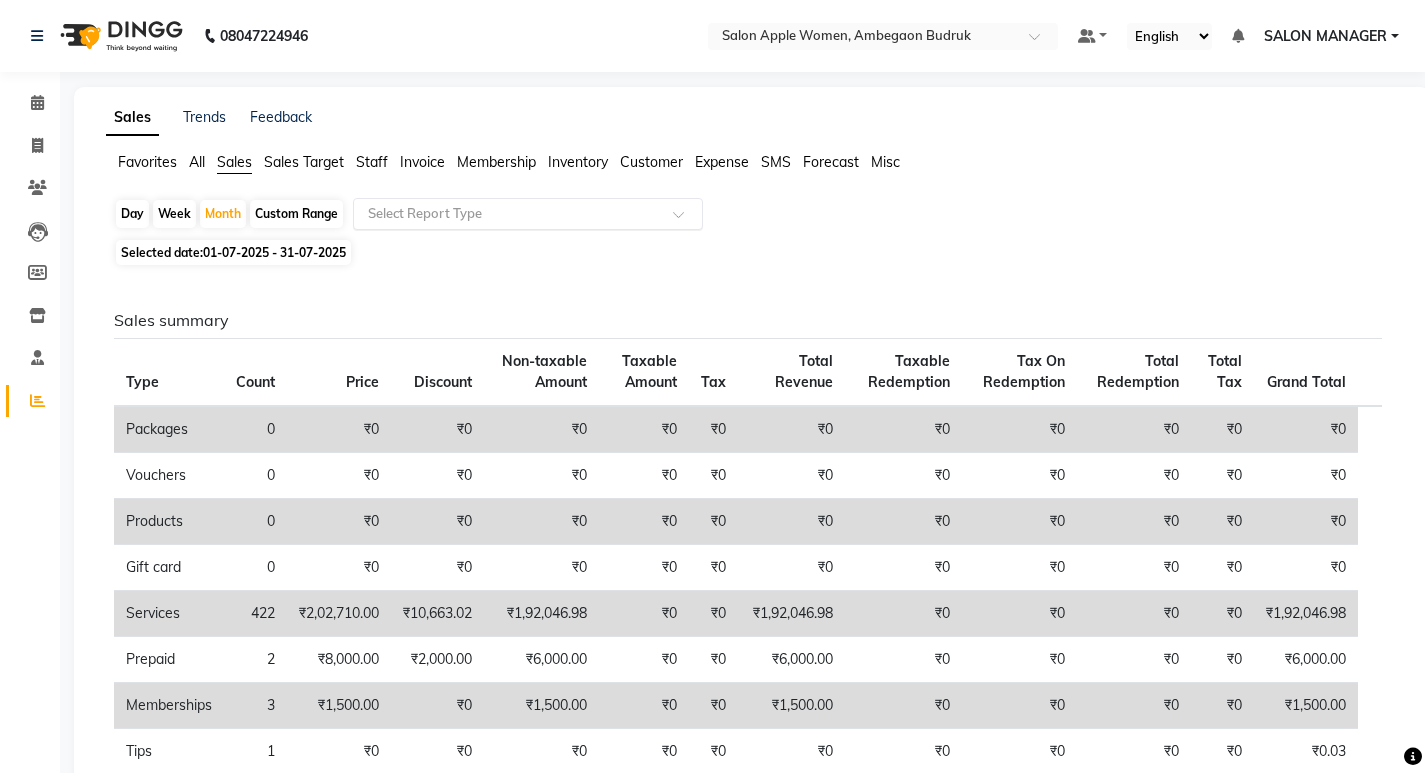 click 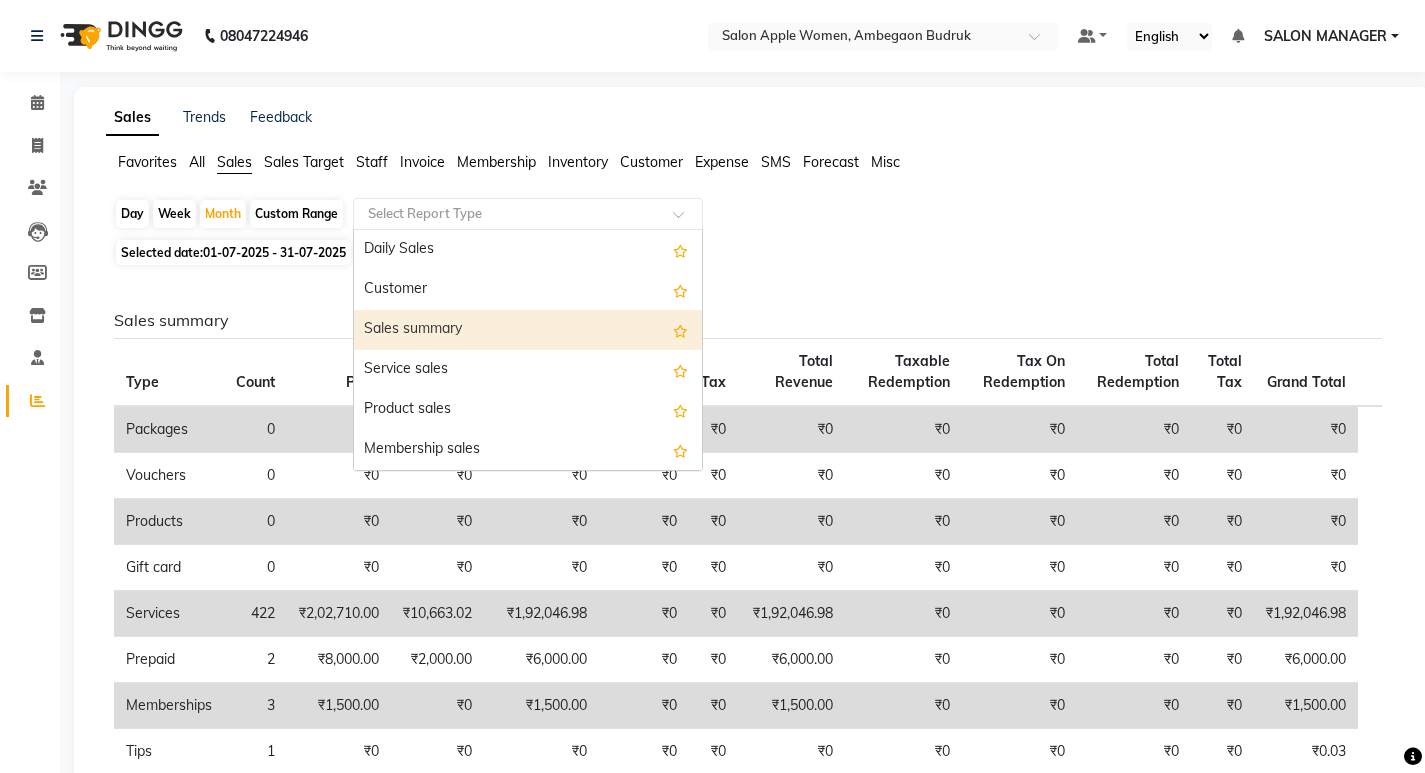scroll, scrollTop: 480, scrollLeft: 0, axis: vertical 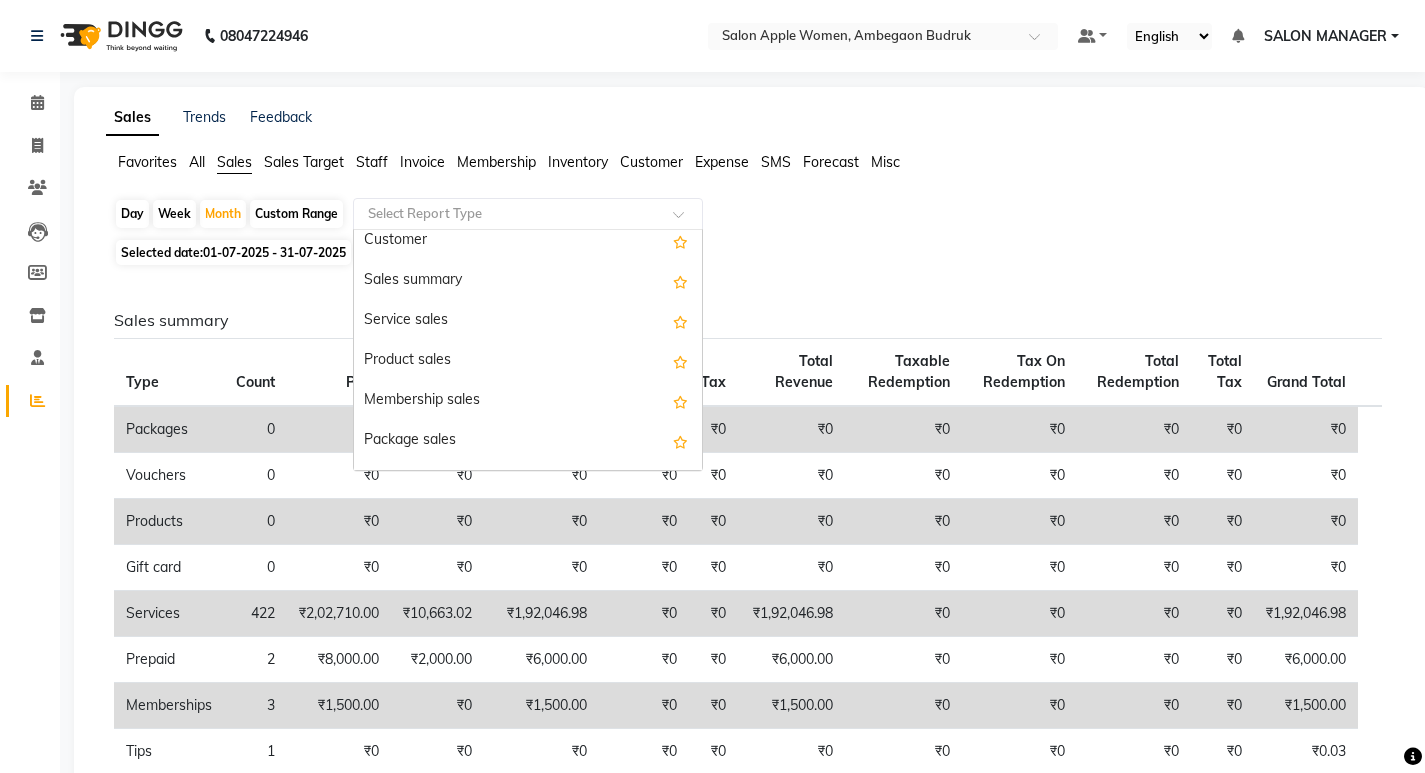 click on "Customer" 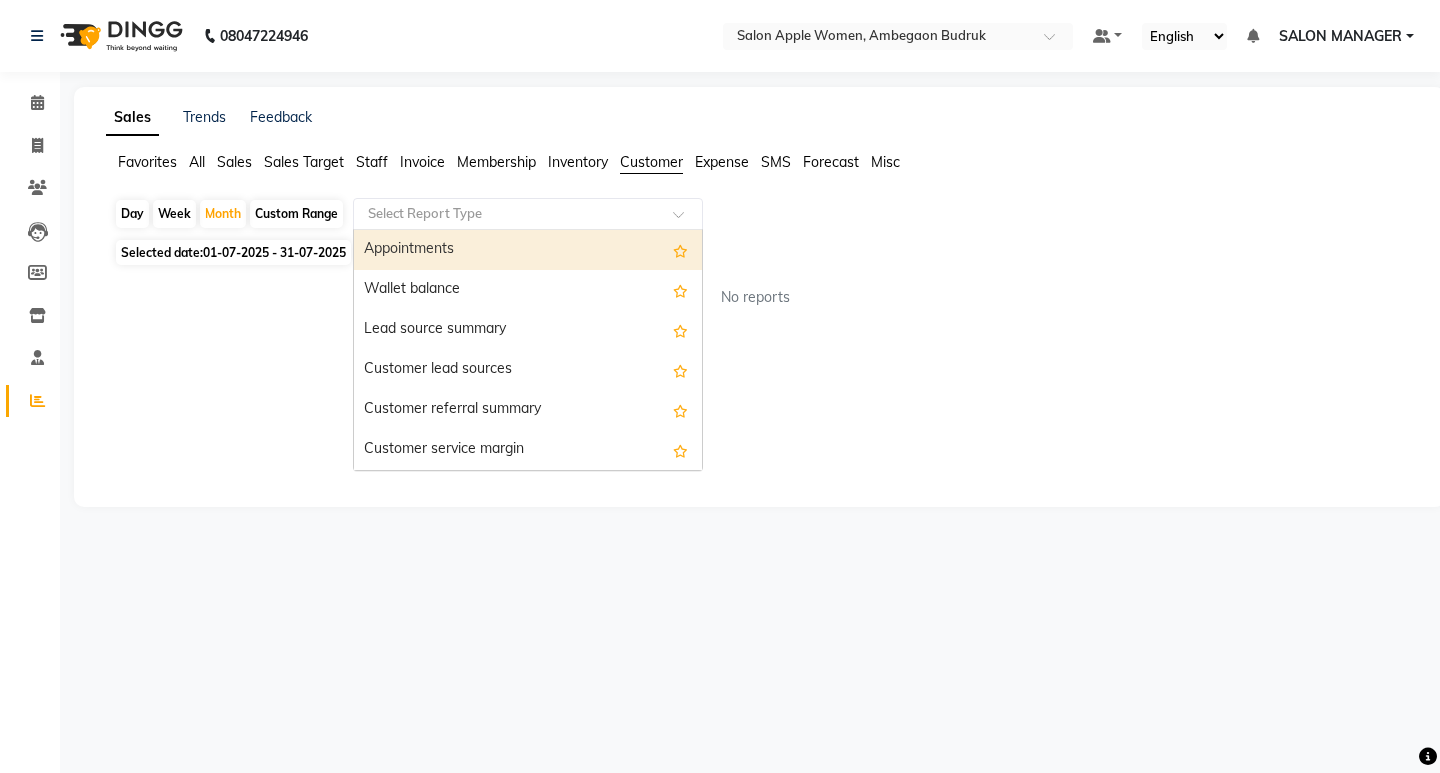 click 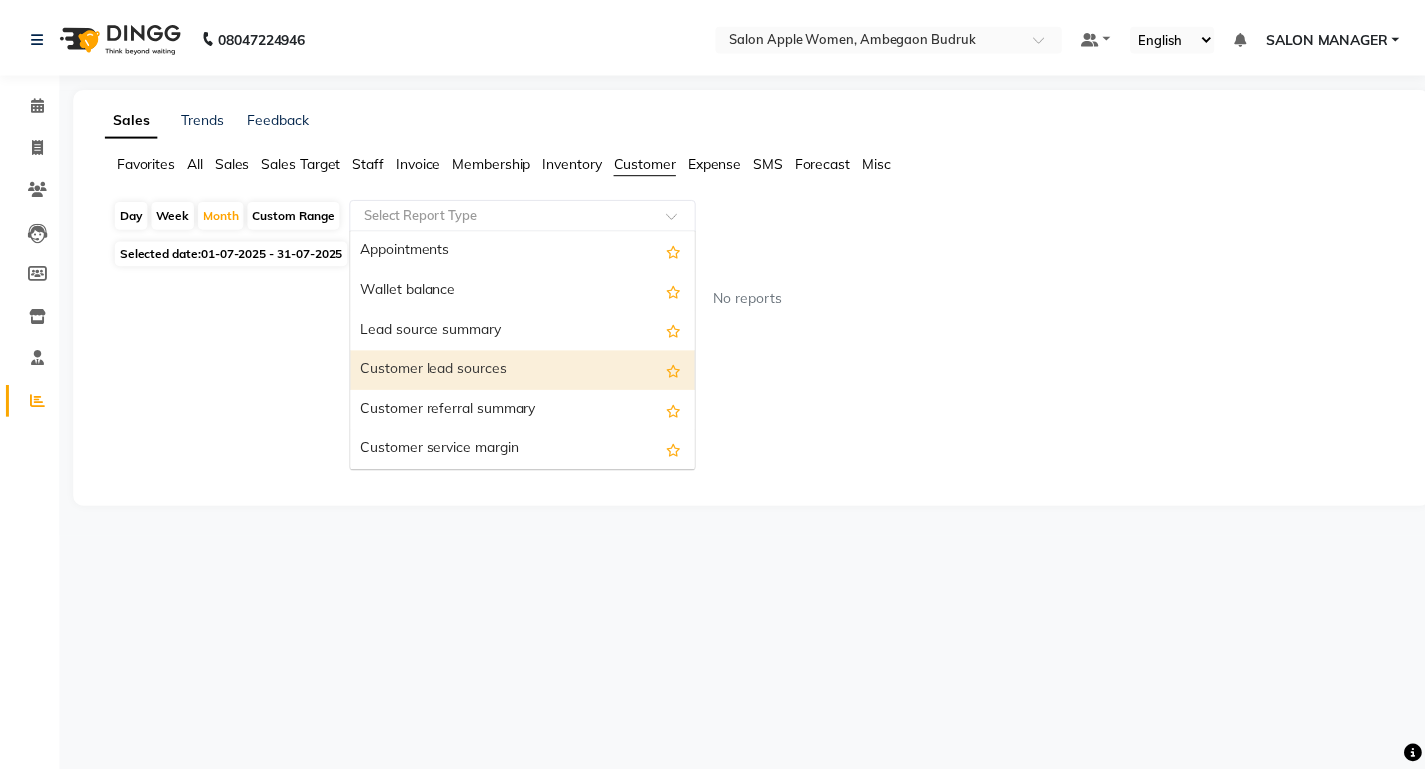 scroll, scrollTop: 280, scrollLeft: 0, axis: vertical 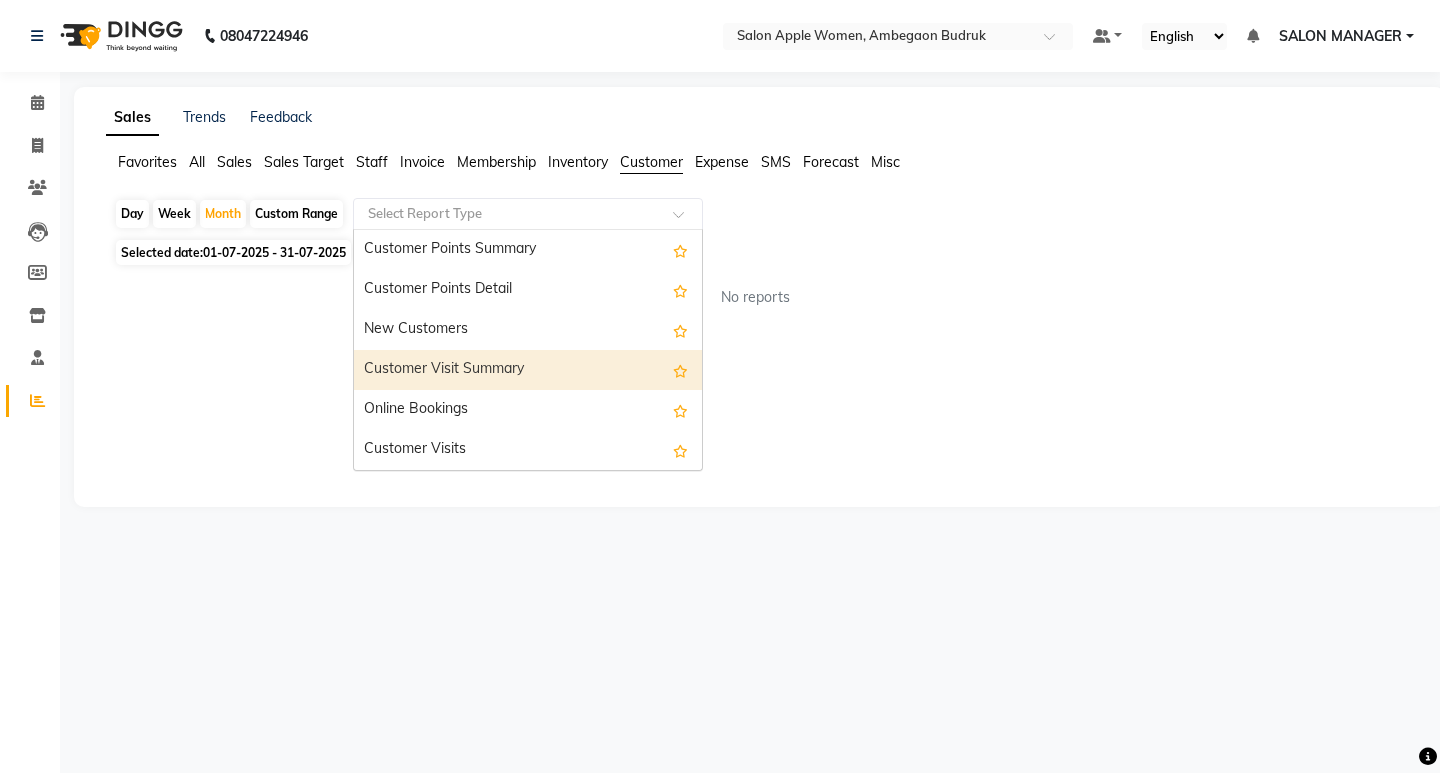 click on "Customer Visit Summary" at bounding box center [528, 370] 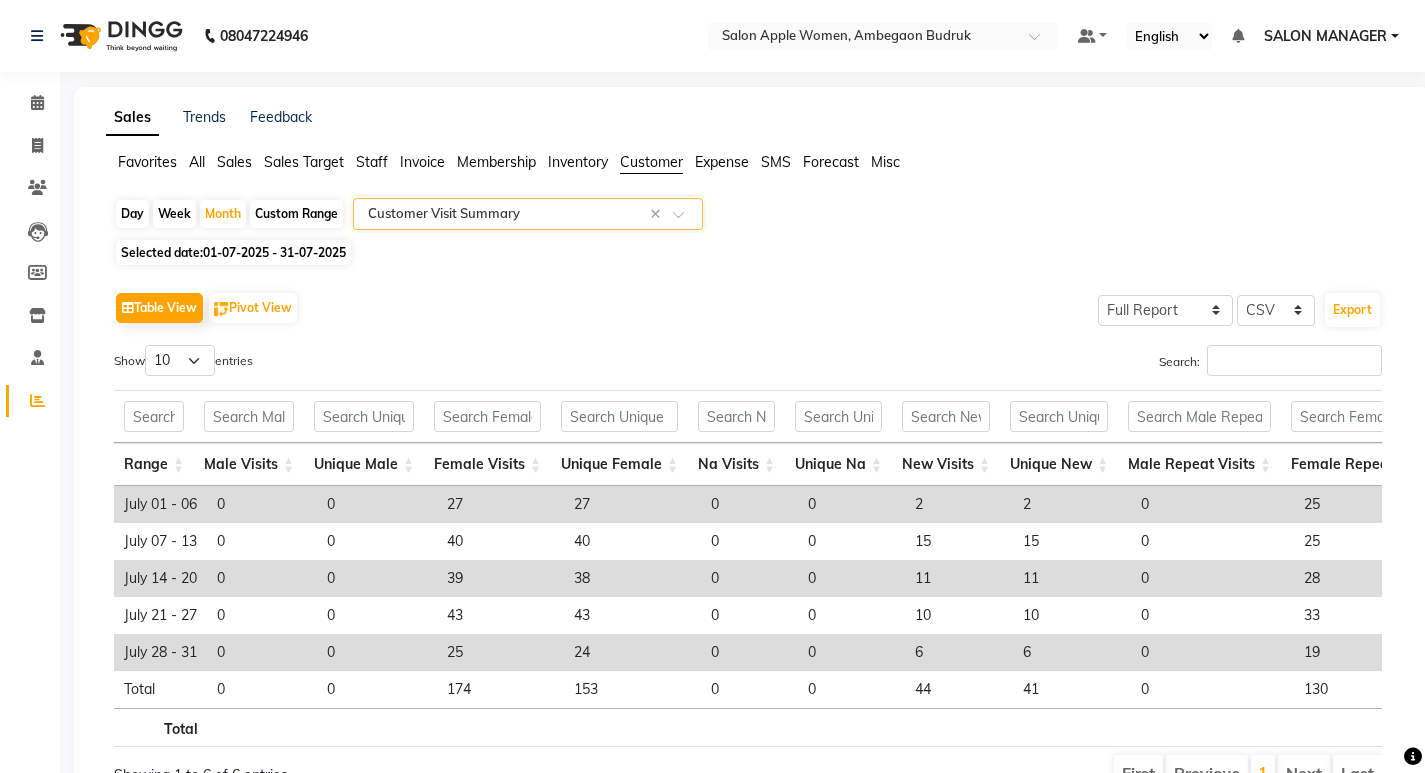 scroll, scrollTop: 116, scrollLeft: 0, axis: vertical 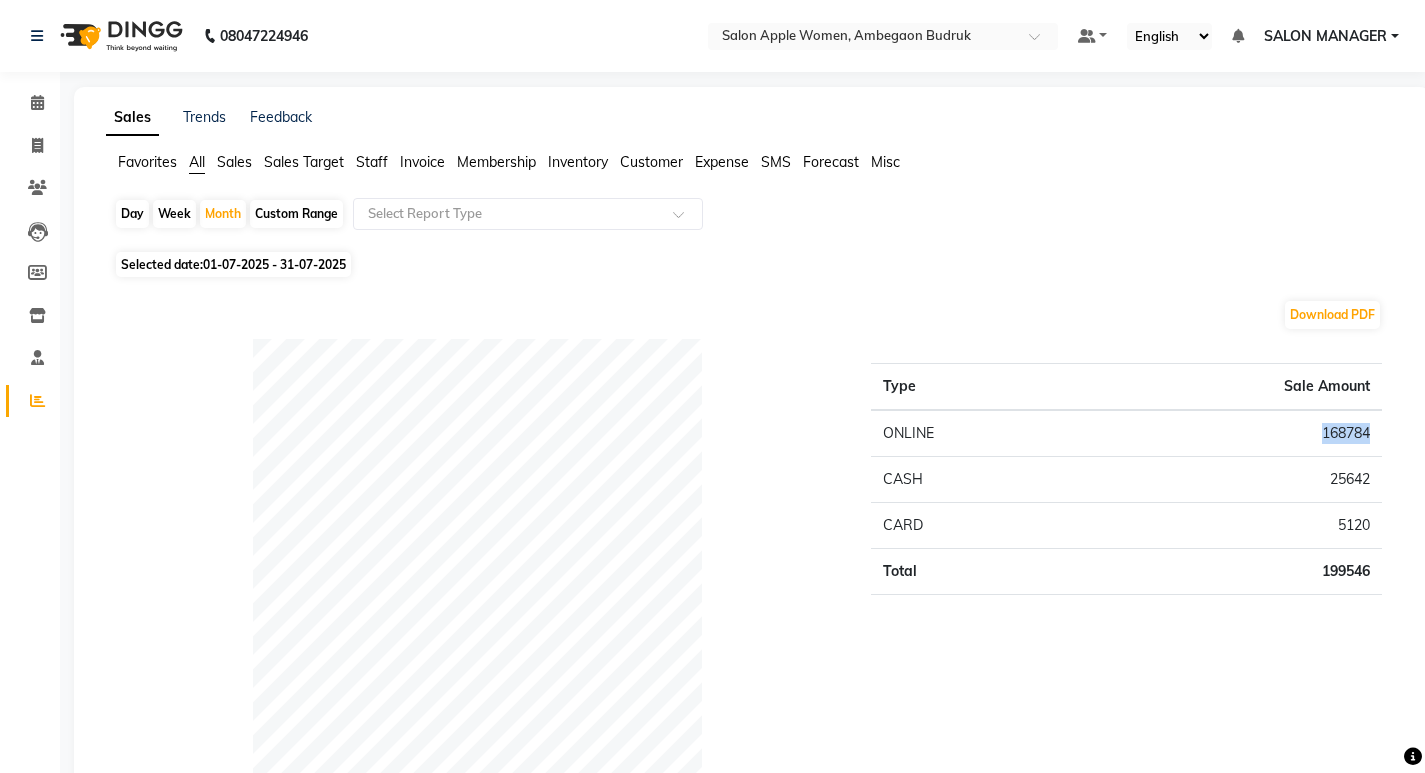 drag, startPoint x: 1316, startPoint y: 430, endPoint x: 1374, endPoint y: 427, distance: 58.077534 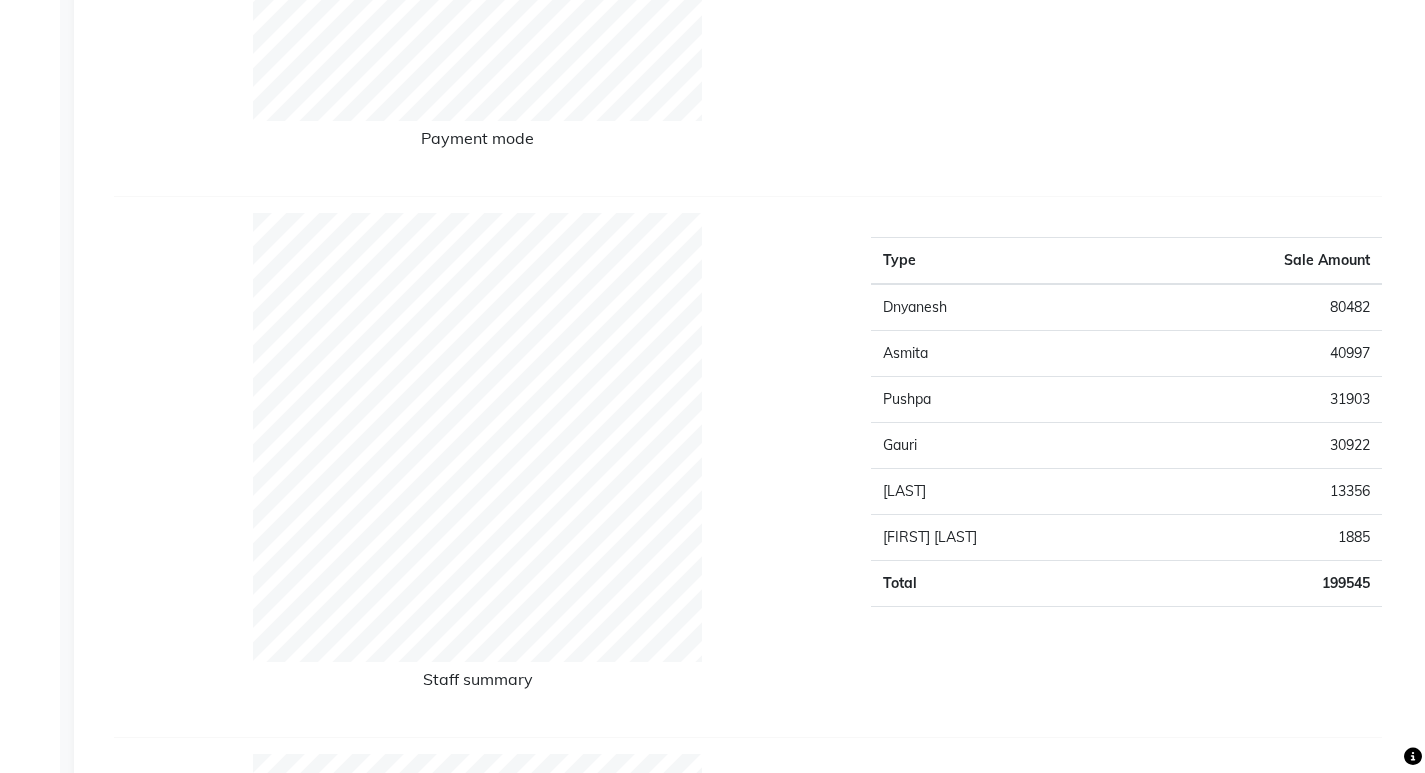 scroll, scrollTop: 0, scrollLeft: 0, axis: both 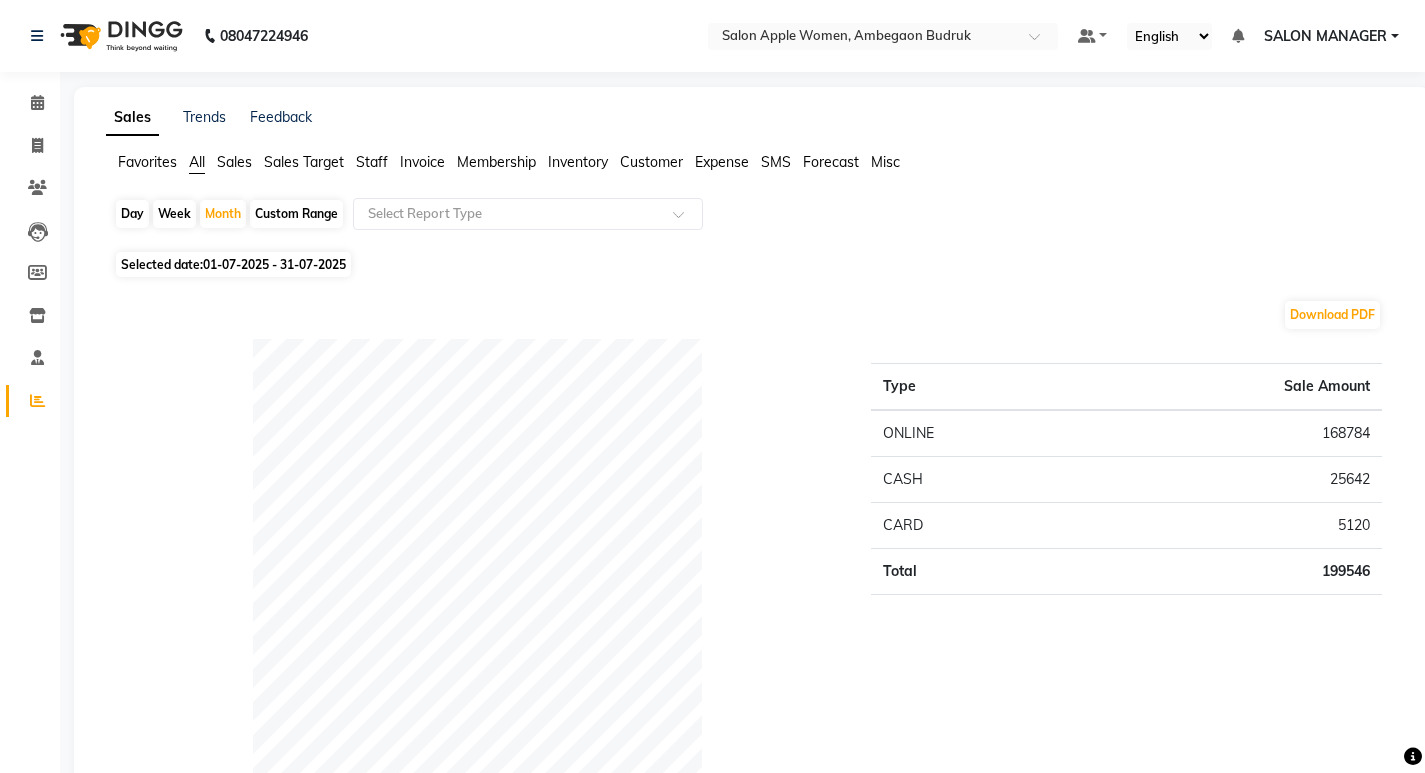click on "Sales" 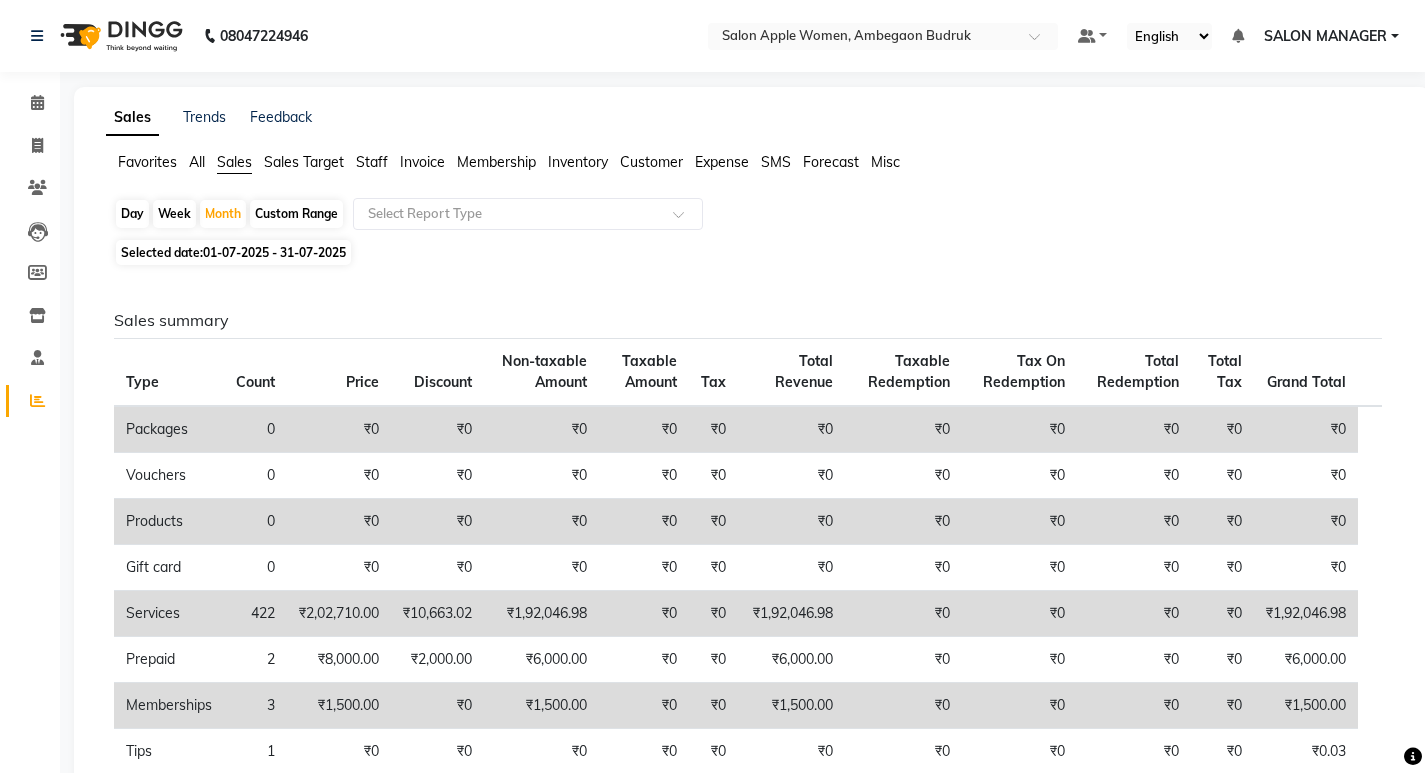 scroll, scrollTop: 408, scrollLeft: 0, axis: vertical 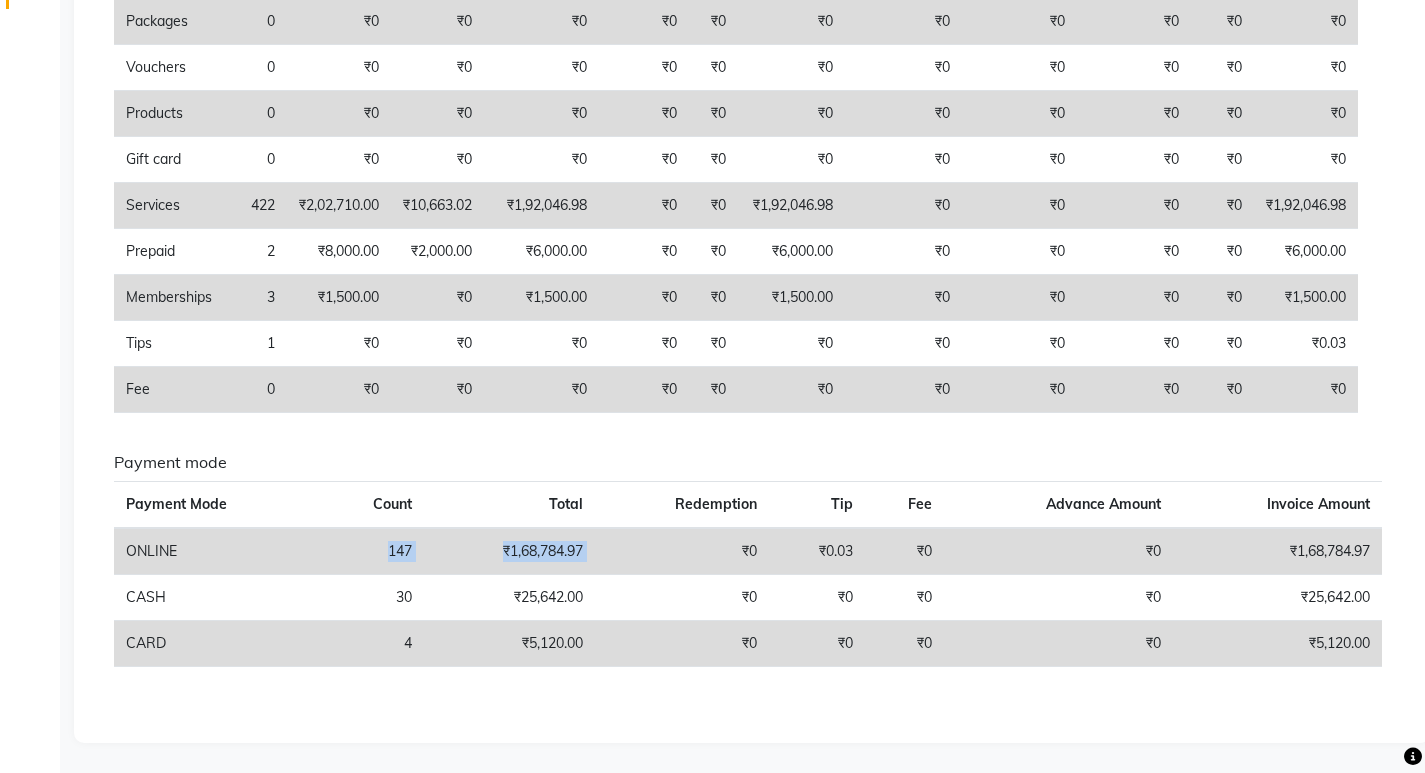 drag, startPoint x: 368, startPoint y: 551, endPoint x: 610, endPoint y: 561, distance: 242.20653 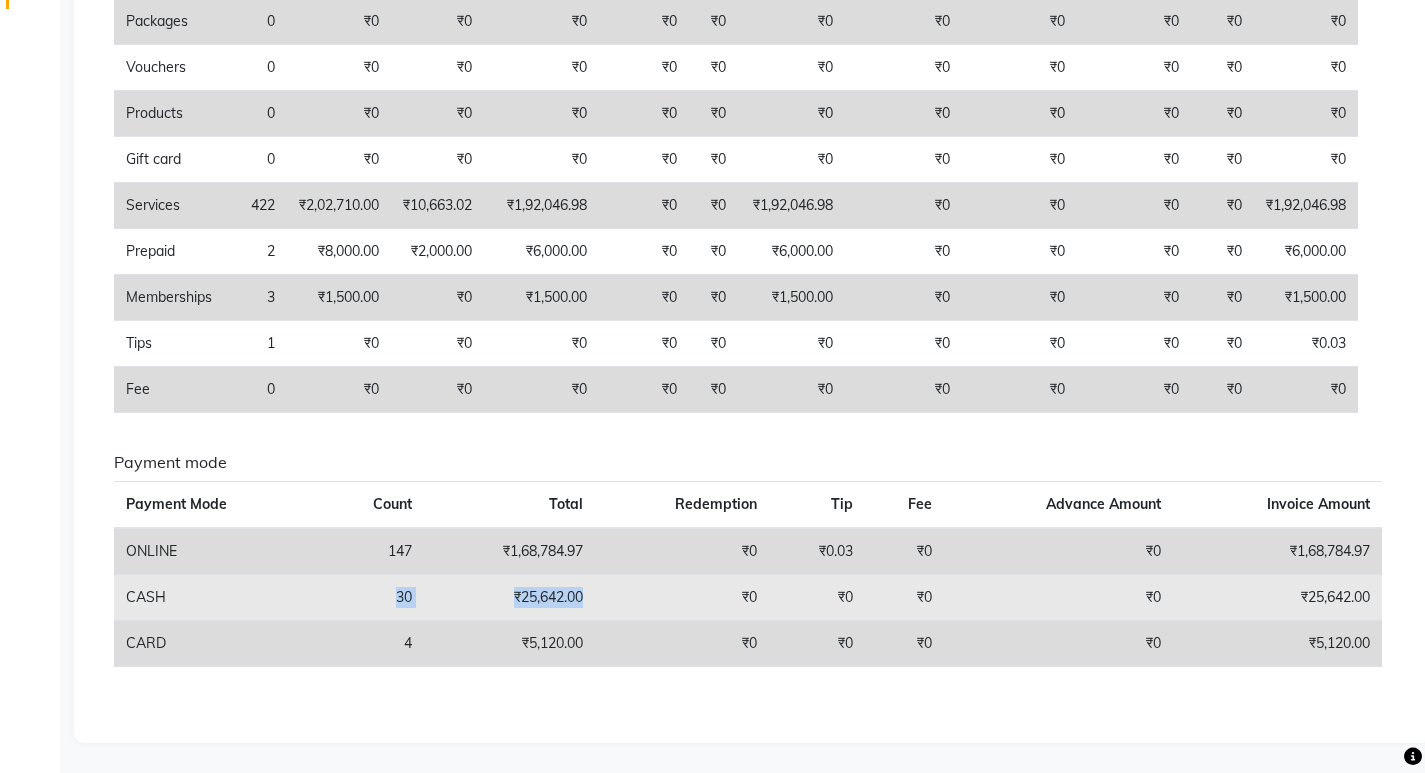 drag, startPoint x: 375, startPoint y: 597, endPoint x: 584, endPoint y: 607, distance: 209.2391 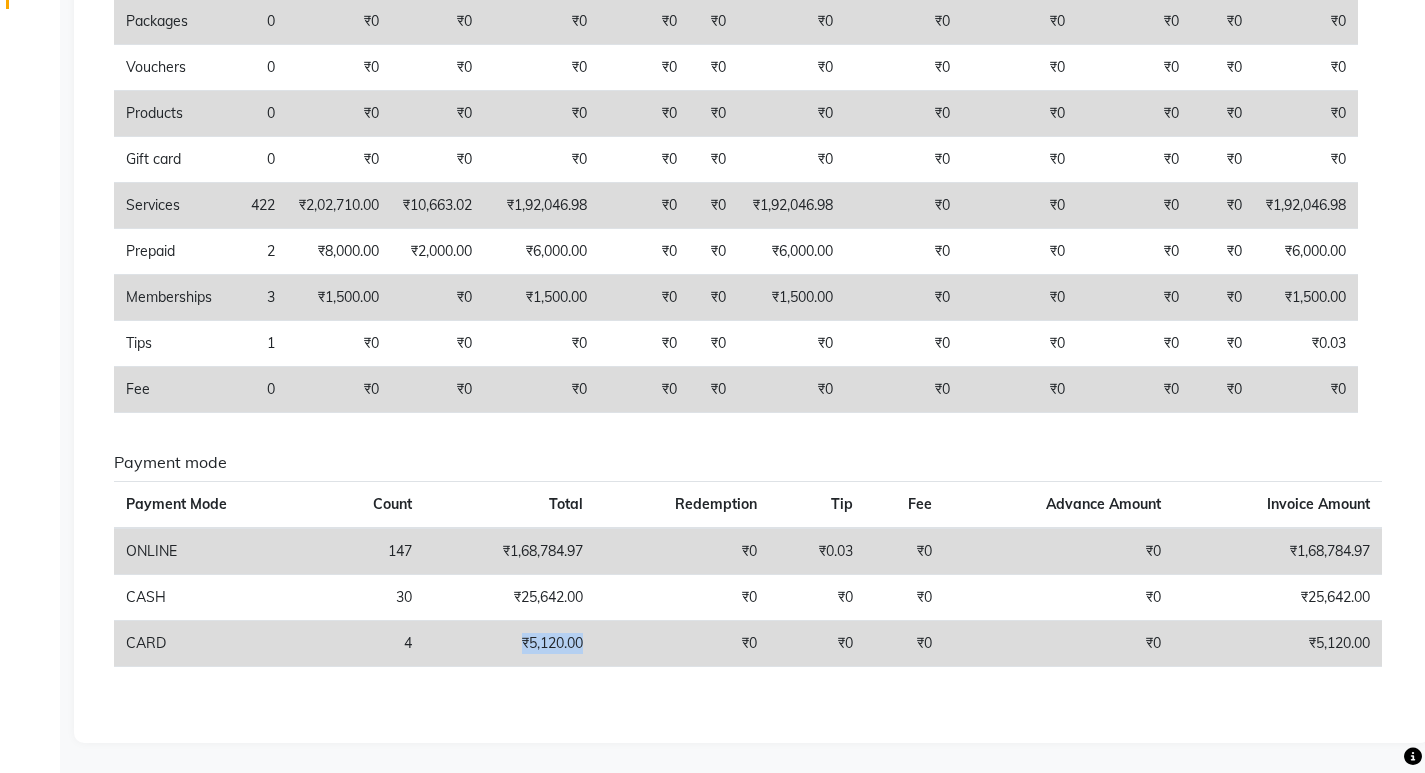 drag, startPoint x: 464, startPoint y: 640, endPoint x: 592, endPoint y: 647, distance: 128.19127 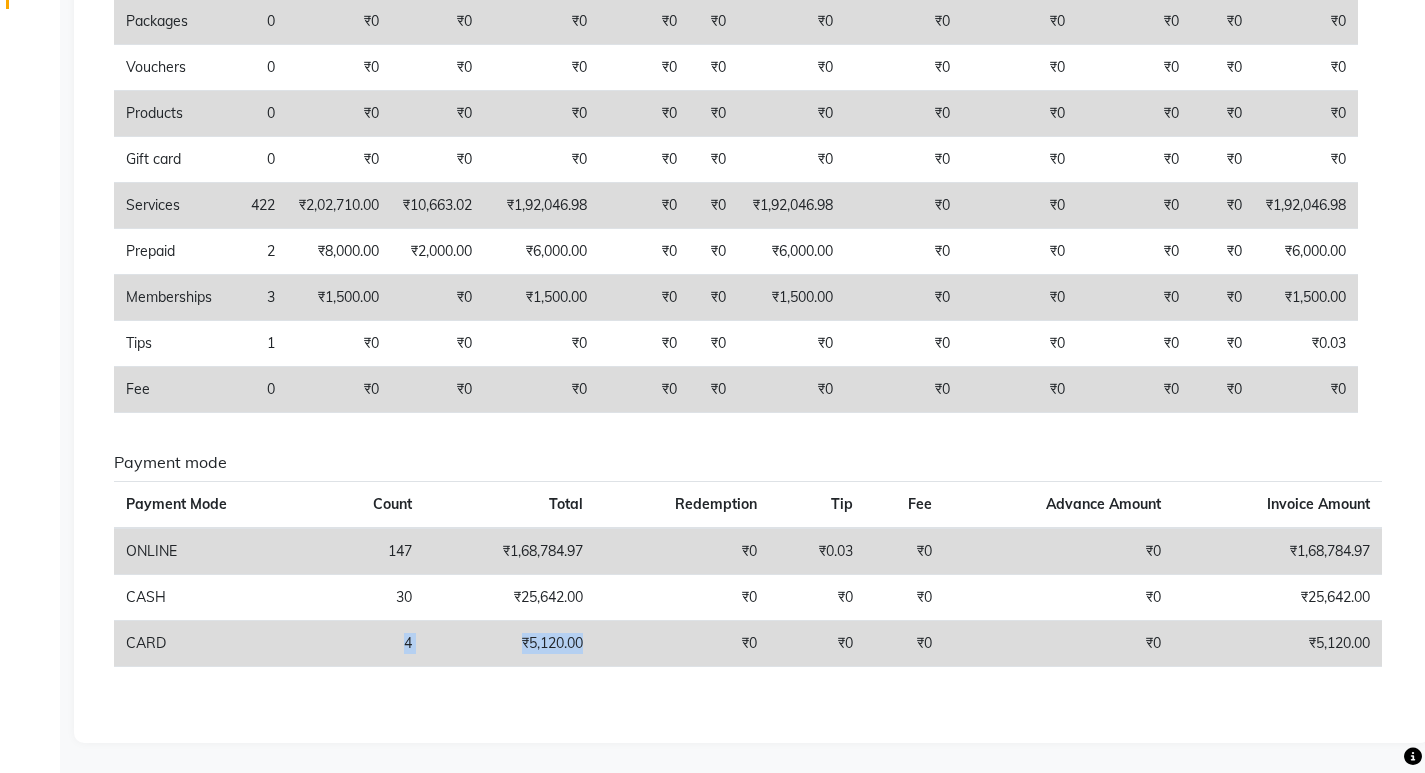 drag, startPoint x: 386, startPoint y: 646, endPoint x: 596, endPoint y: 644, distance: 210.00952 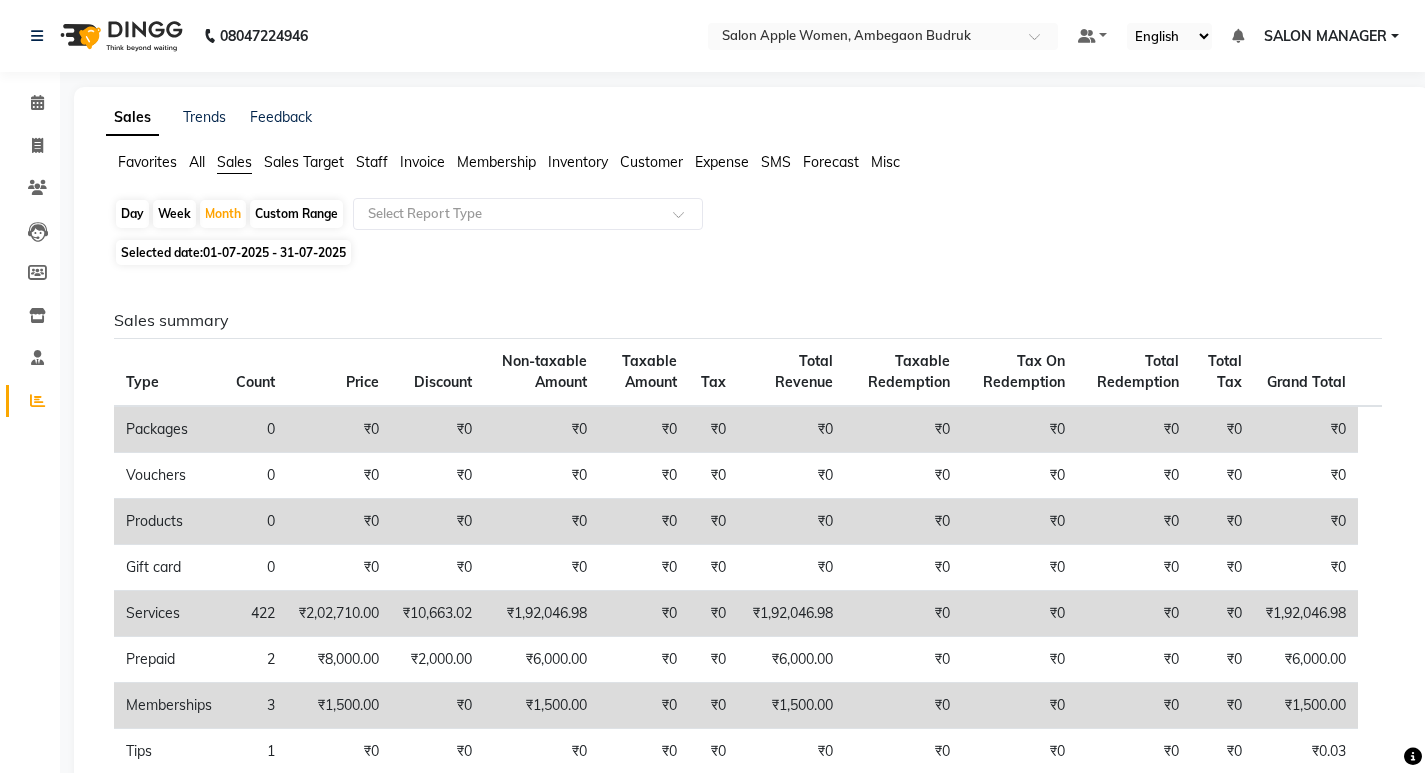 click on "Day   Week   Month   Custom Range  Select Report Type Selected date:  01-07-2025 - 31-07-2025  Sales summary Type Count Price Discount Non-taxable Amount Taxable Amount Tax Total Revenue Taxable Redemption Tax On Redemption Total Redemption Total Tax Grand Total  Packages 0 ₹0 ₹0 ₹0 ₹0 ₹0 ₹0 ₹0 ₹0 ₹0 ₹0 ₹0  Vouchers 0 ₹0 ₹0 ₹0 ₹0 ₹0 ₹0 ₹0 ₹0 ₹0 ₹0 ₹0  Products 0 ₹0 ₹0 ₹0 ₹0 ₹0 ₹0 ₹0 ₹0 ₹0 ₹0 ₹0  Gift card 0 ₹0 ₹0 ₹0 ₹0 ₹0 ₹0 ₹0 ₹0 ₹0 ₹0 ₹0  Services 422 ₹2,02,710.00 ₹10,663.02 ₹1,92,046.98 ₹0 ₹0 ₹1,92,046.98 ₹0 ₹0 ₹0 ₹0 ₹1,92,046.98  Prepaid 2 ₹8,000.00 ₹2,000.00 ₹6,000.00 ₹0 ₹0 ₹6,000.00 ₹0 ₹0 ₹0 ₹0 ₹6,000.00  Memberships 3 ₹1,500.00 ₹0 ₹1,500.00 ₹0 ₹0 ₹1,500.00 ₹0 ₹0 ₹0 ₹0 ₹1,500.00  Tips 1 ₹0 ₹0 ₹0 ₹0 ₹0 ₹0 ₹0 ₹0 ₹0 ₹0 ₹0.03  Fee 0 ₹0 ₹0 ₹0 ₹0 ₹0 ₹0 ₹0 ₹0 ₹0 ₹0 ₹0 Payment mode Payment Mode Count Total Tip Fee 4" 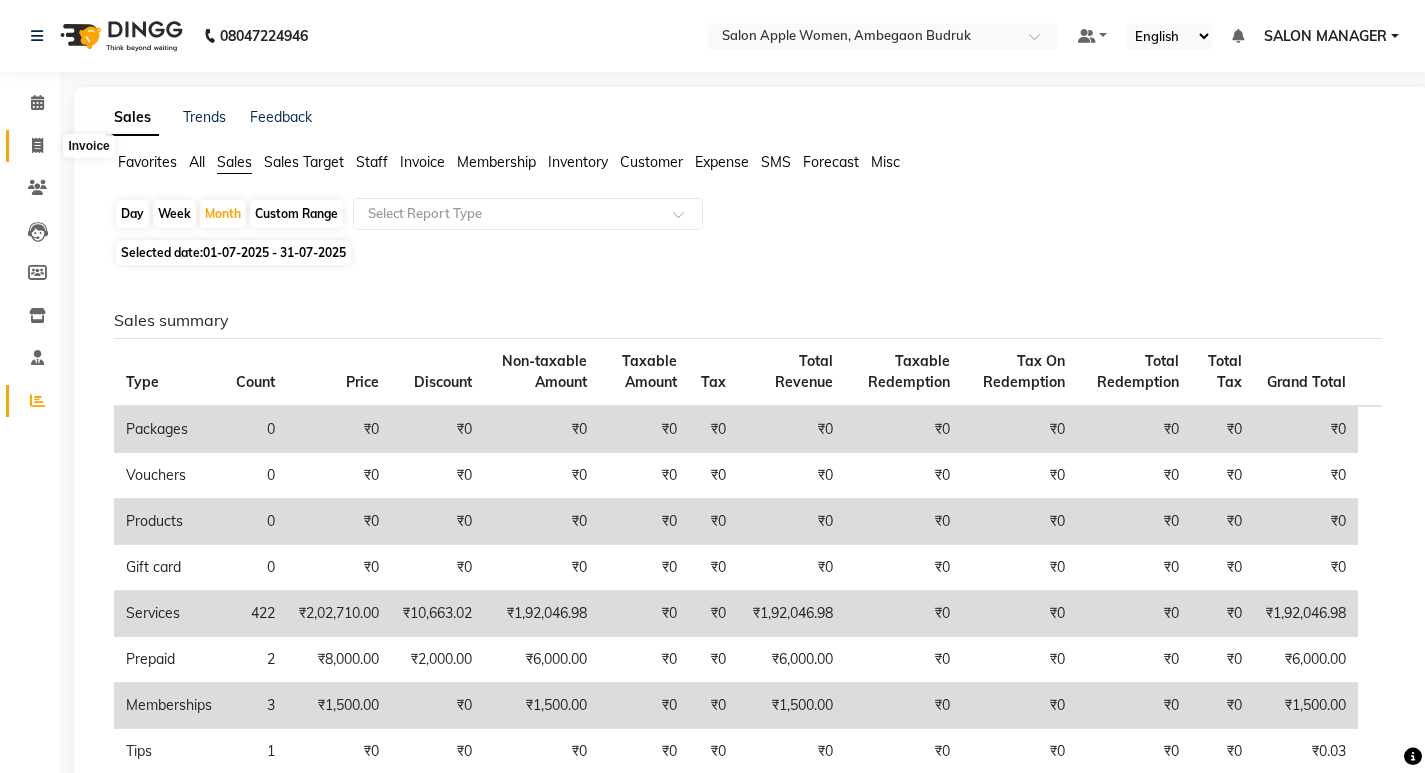 click 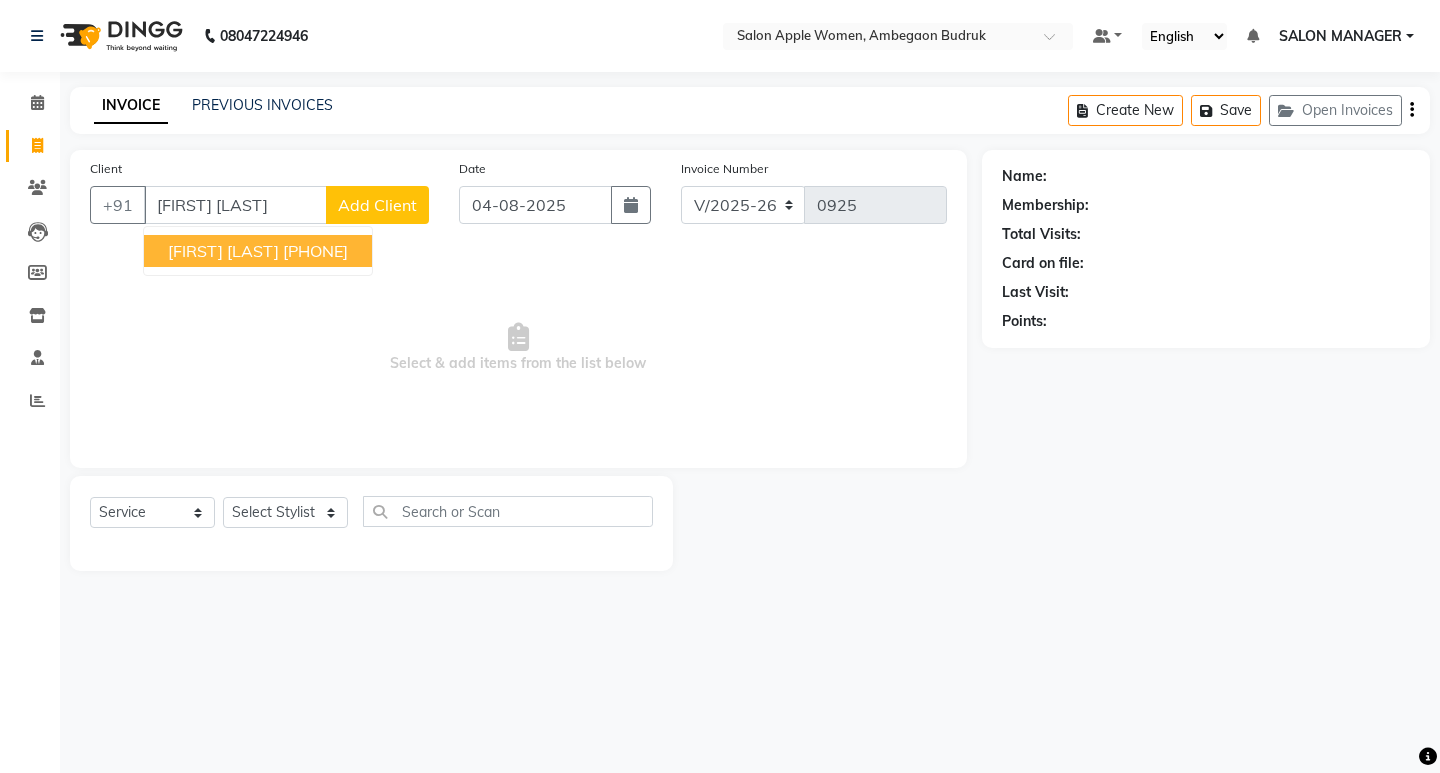 click on "[FIRST] [LAST]" at bounding box center (223, 251) 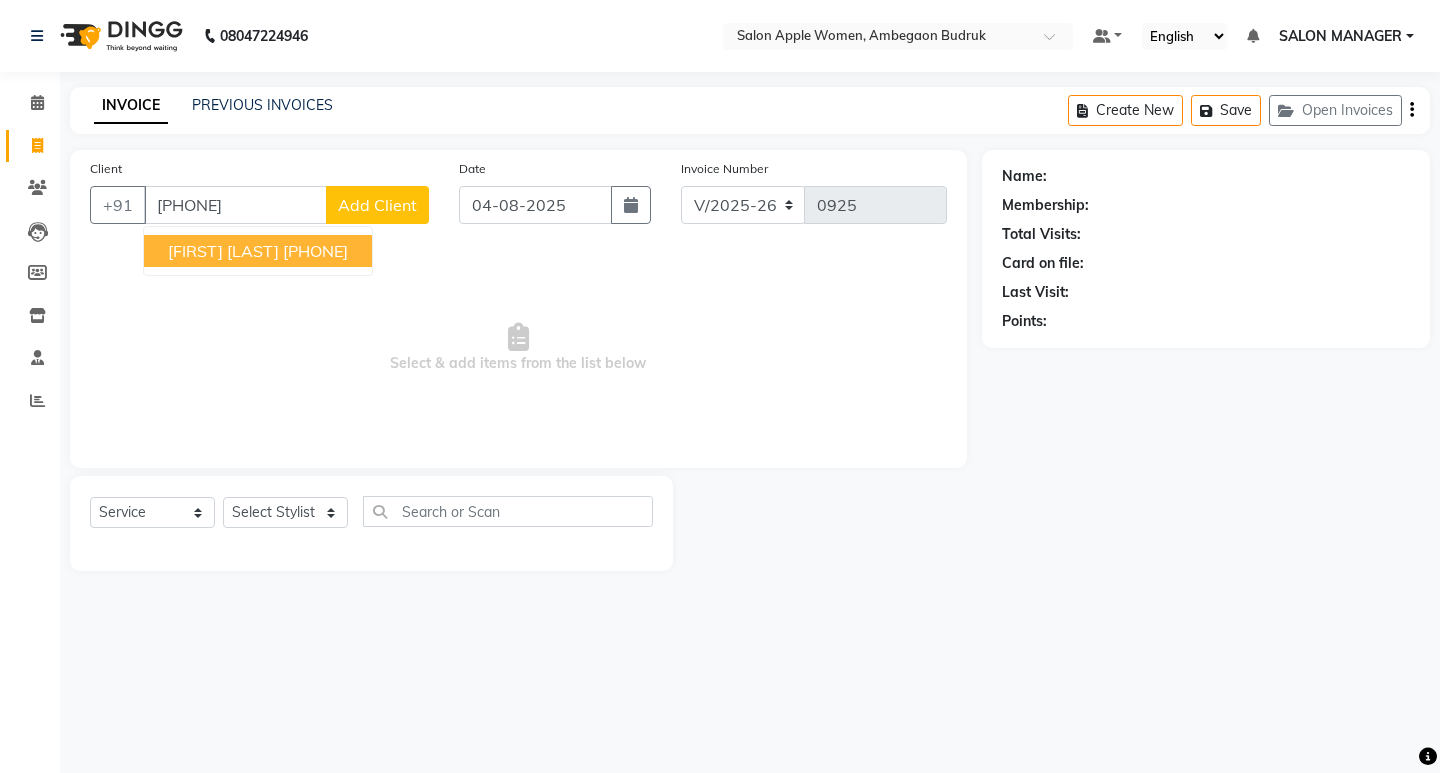type on "[PHONE]" 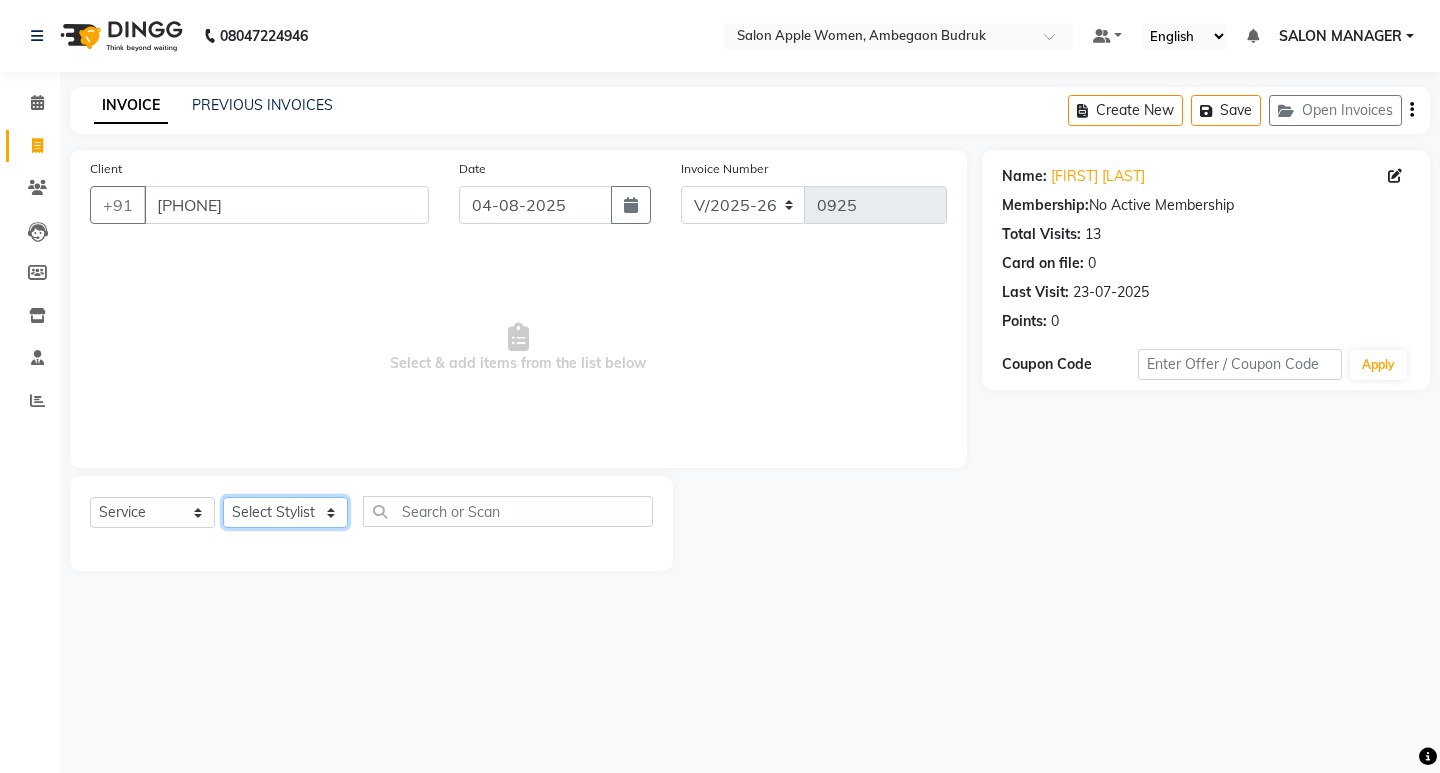 click on "Select Stylist [FIRST] [FIRST] [FIRST] [FIRST]" 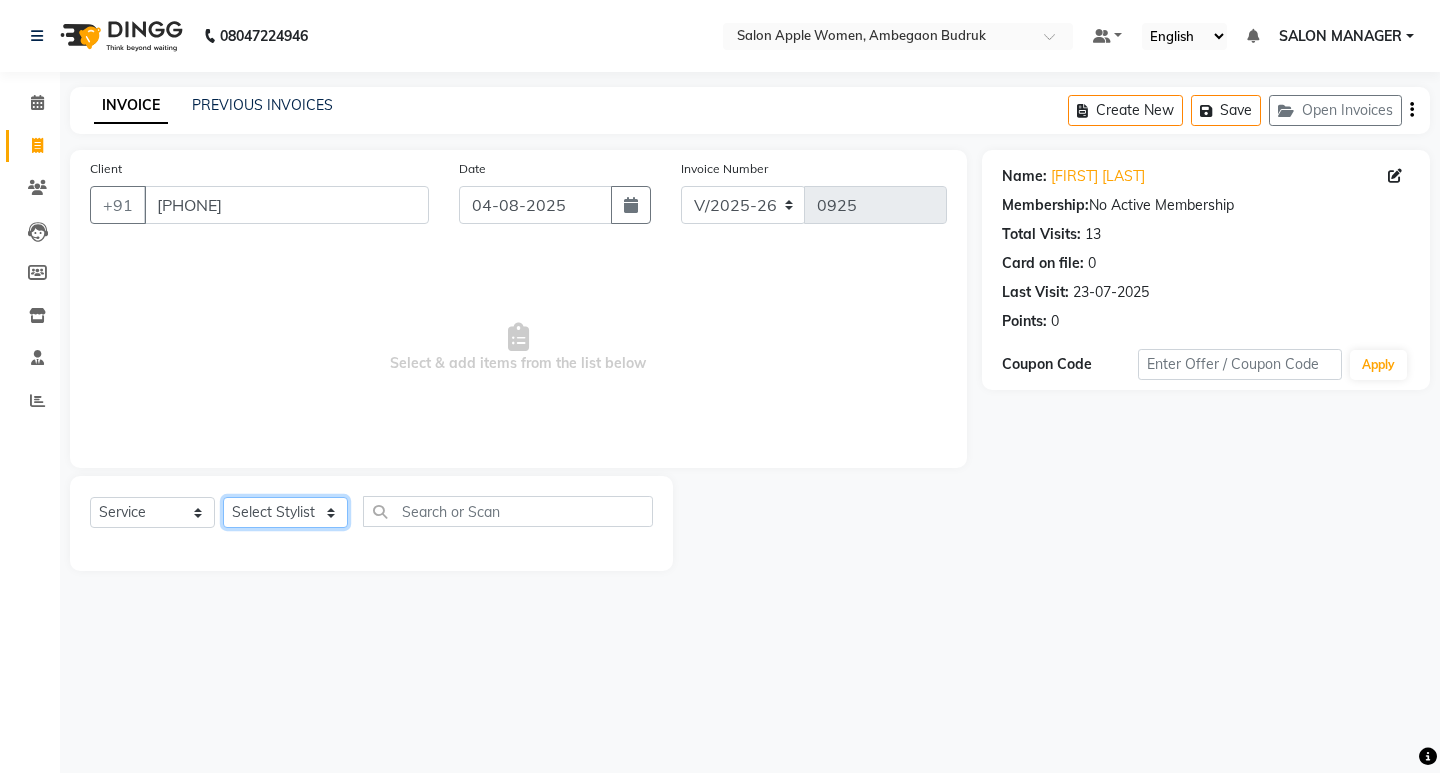 select on "46604" 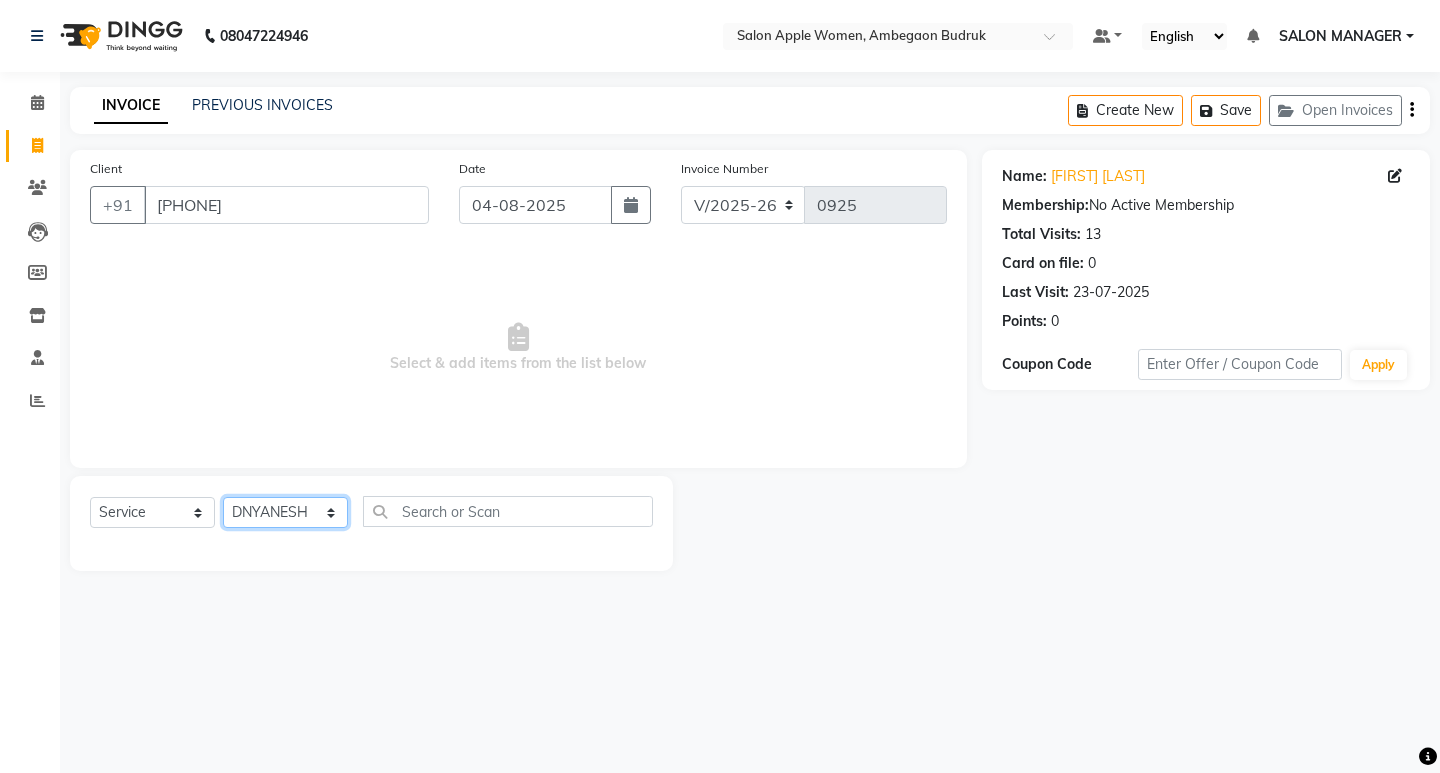 click on "Select Stylist [FIRST] [FIRST] [FIRST] [FIRST]" 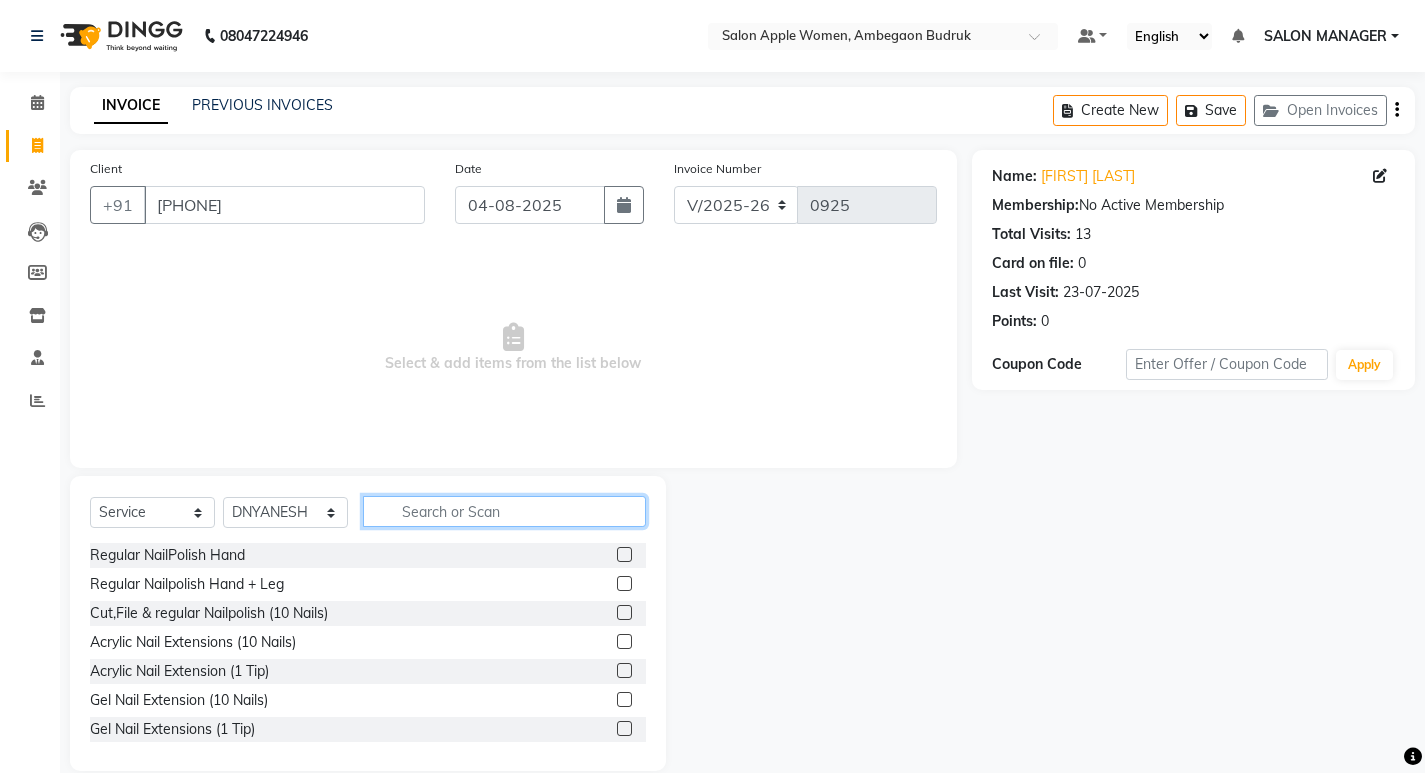 click 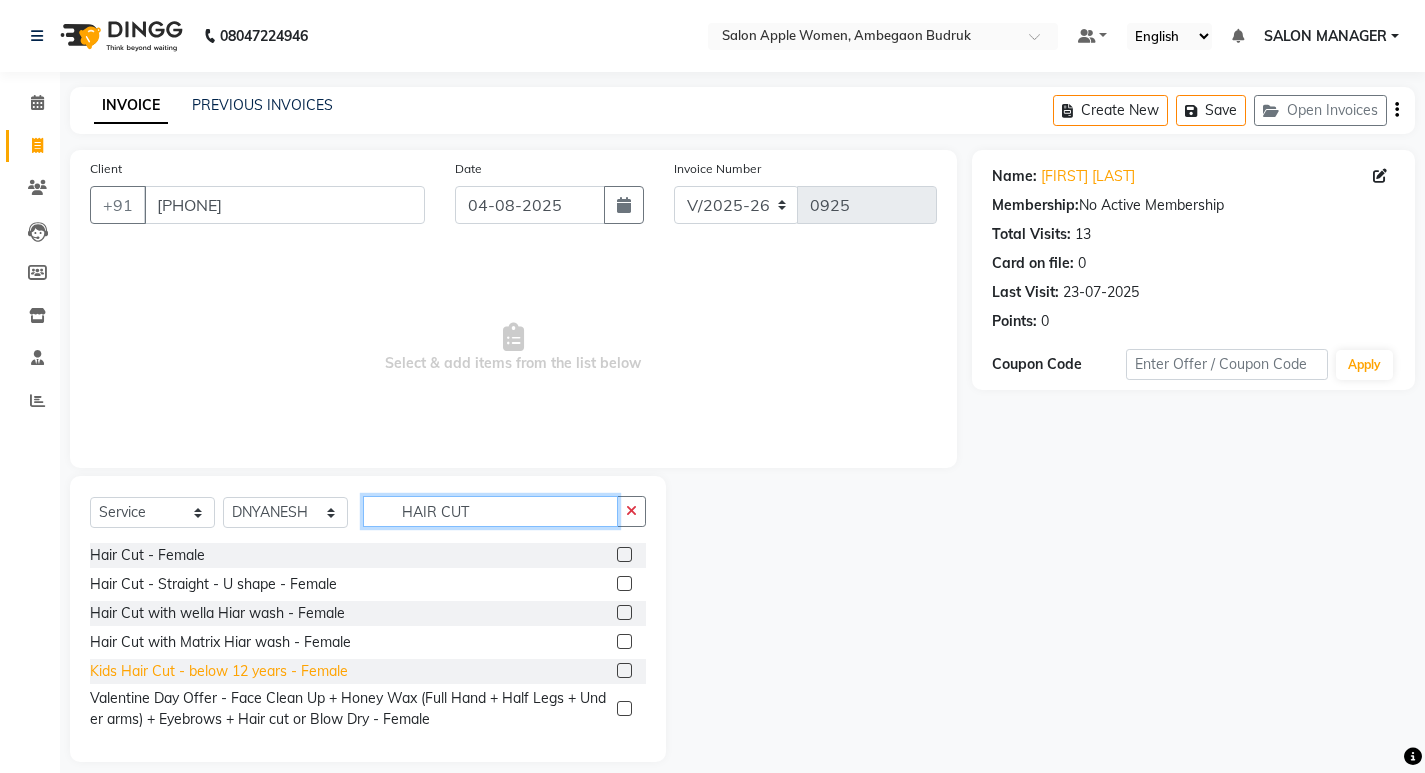 type on "HAIR CUT" 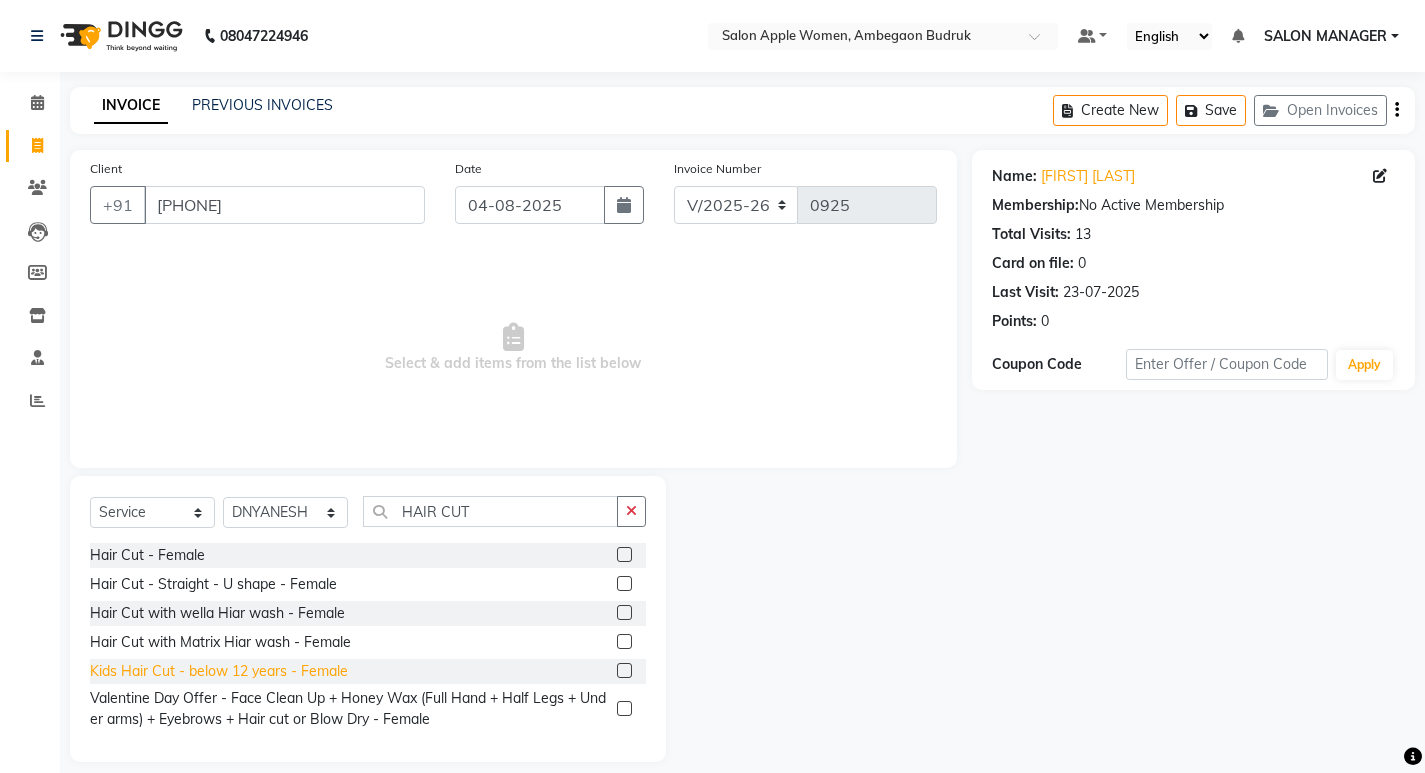 click on "Kids Hair Cut - below 12 years - Female" 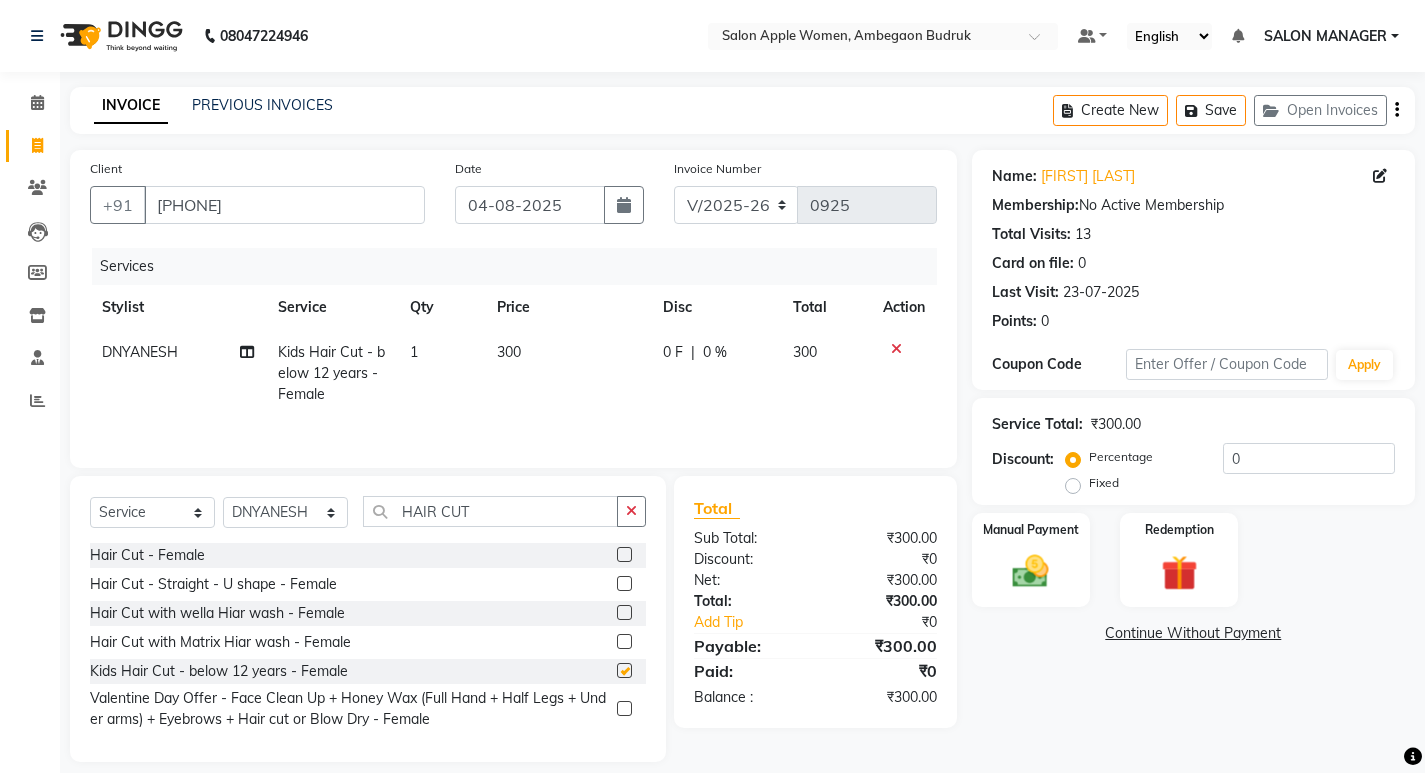 checkbox on "false" 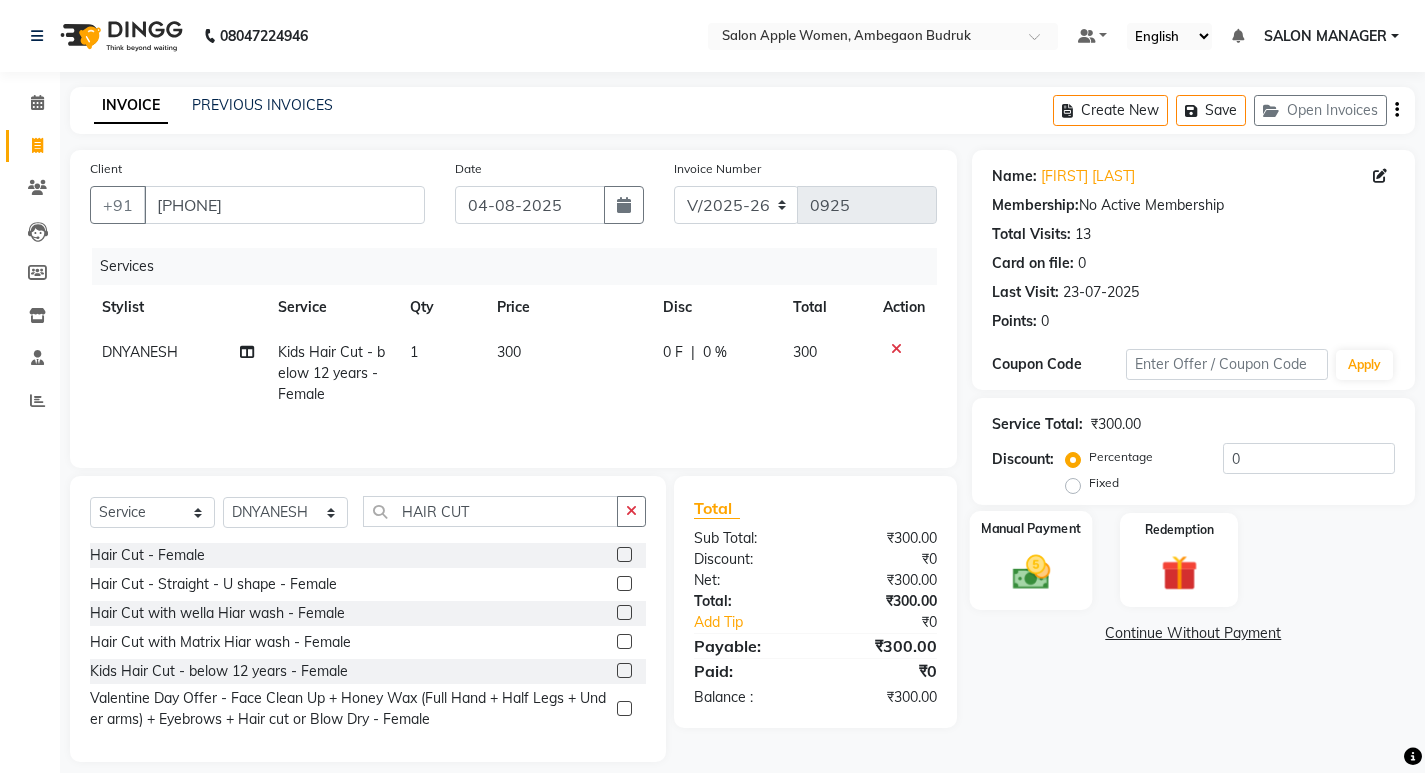 click 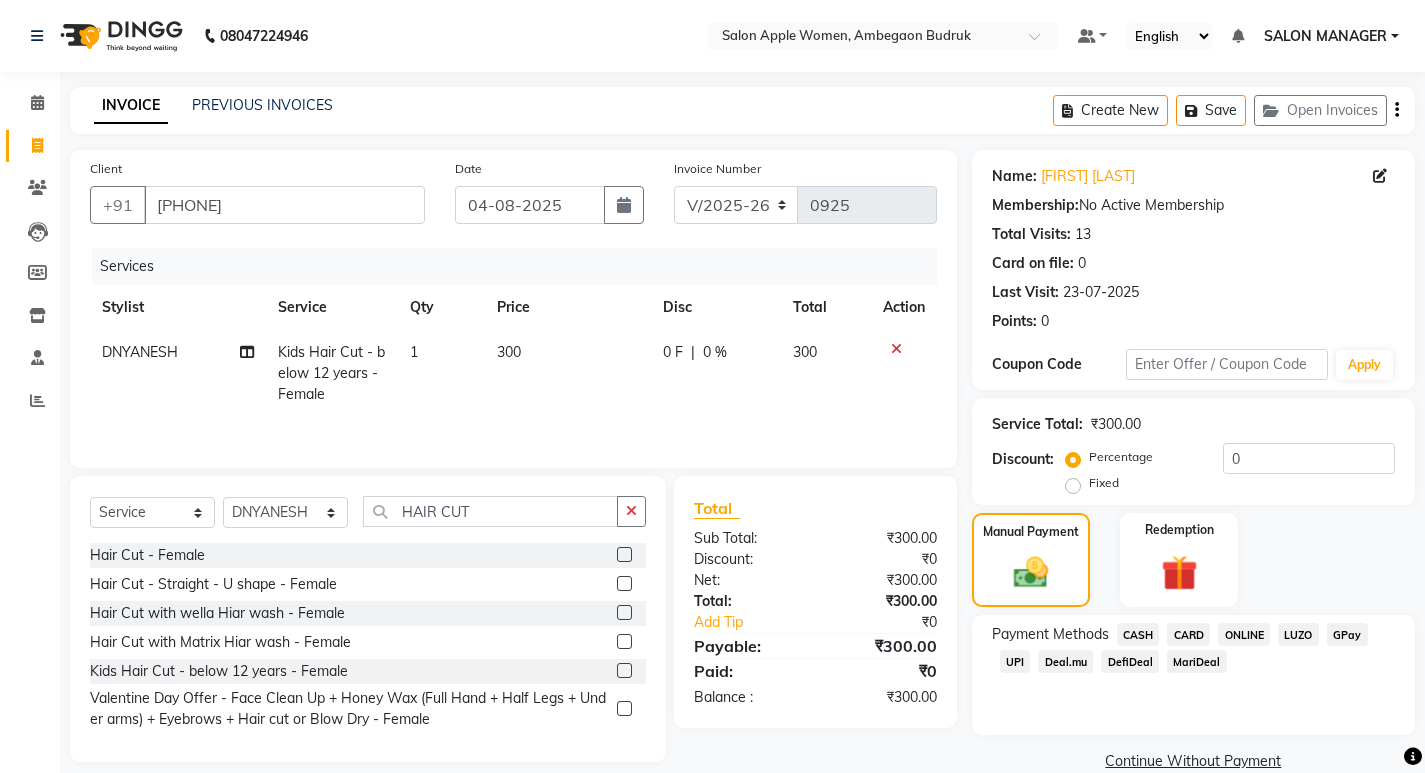 click on "CASH" 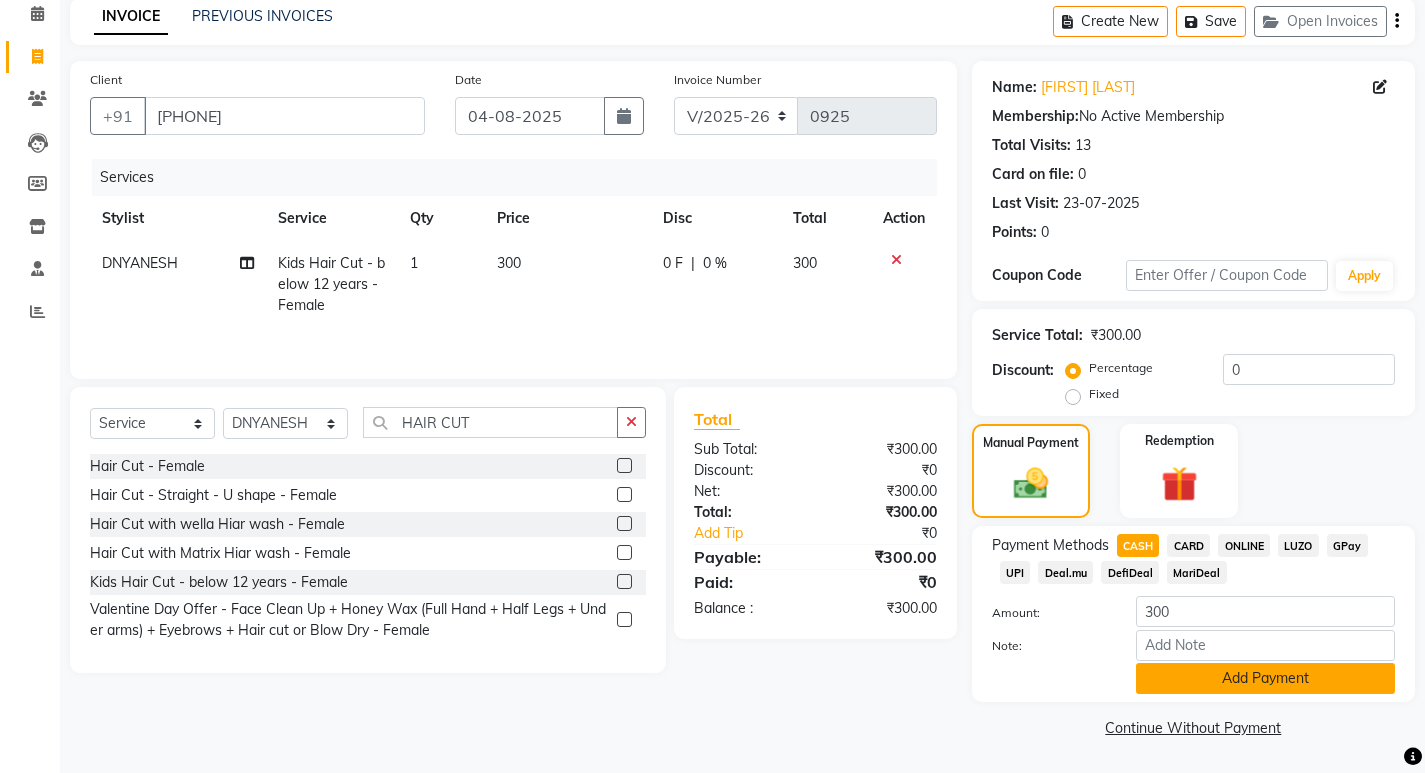 click on "Add Payment" 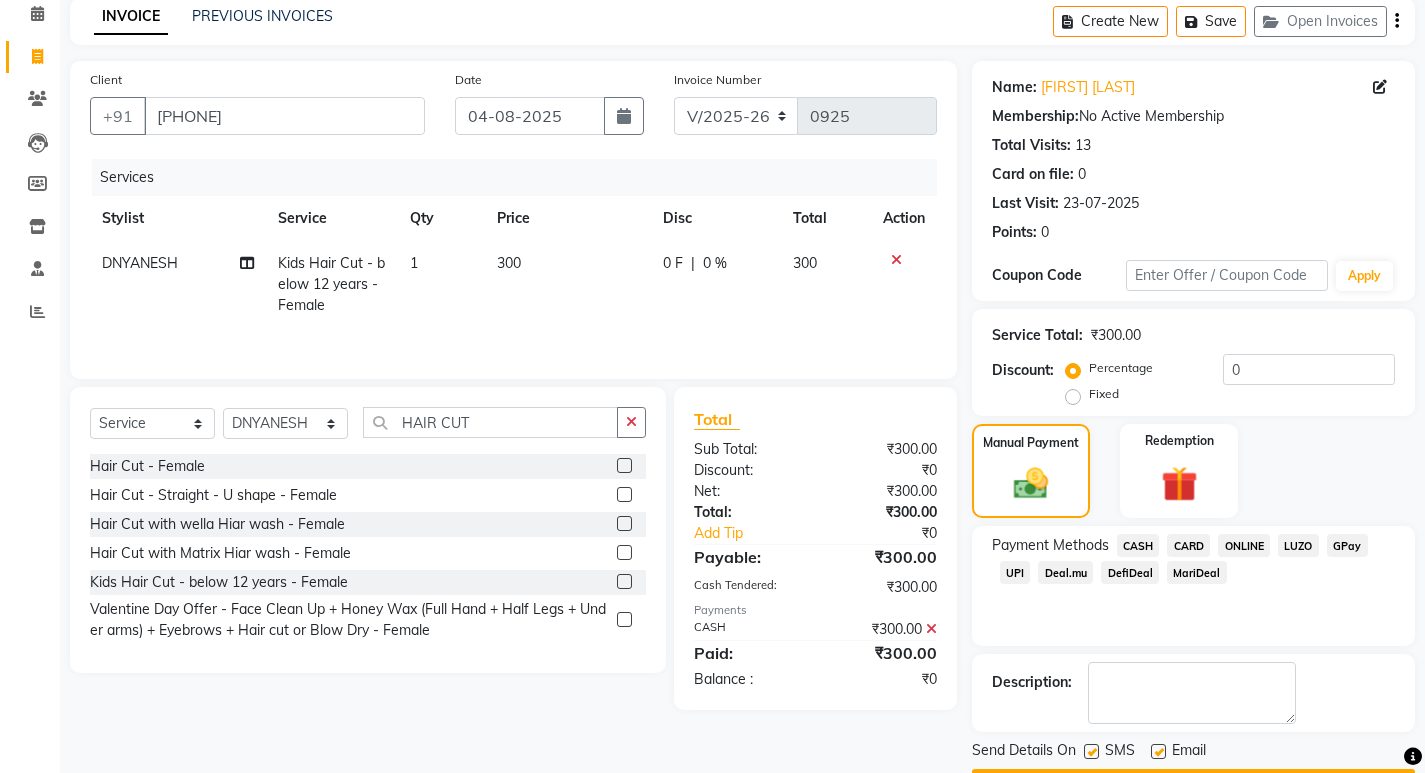 scroll, scrollTop: 146, scrollLeft: 0, axis: vertical 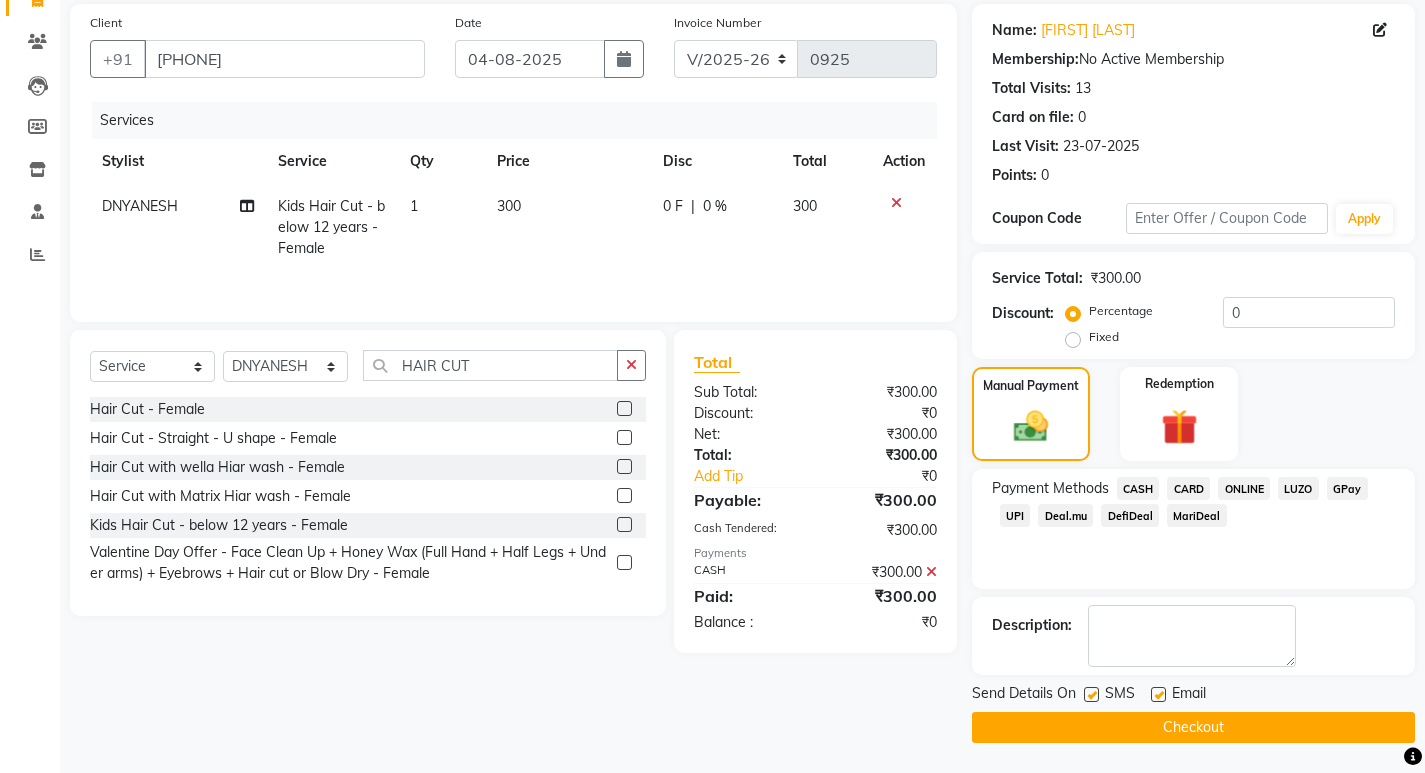 click on "Checkout" 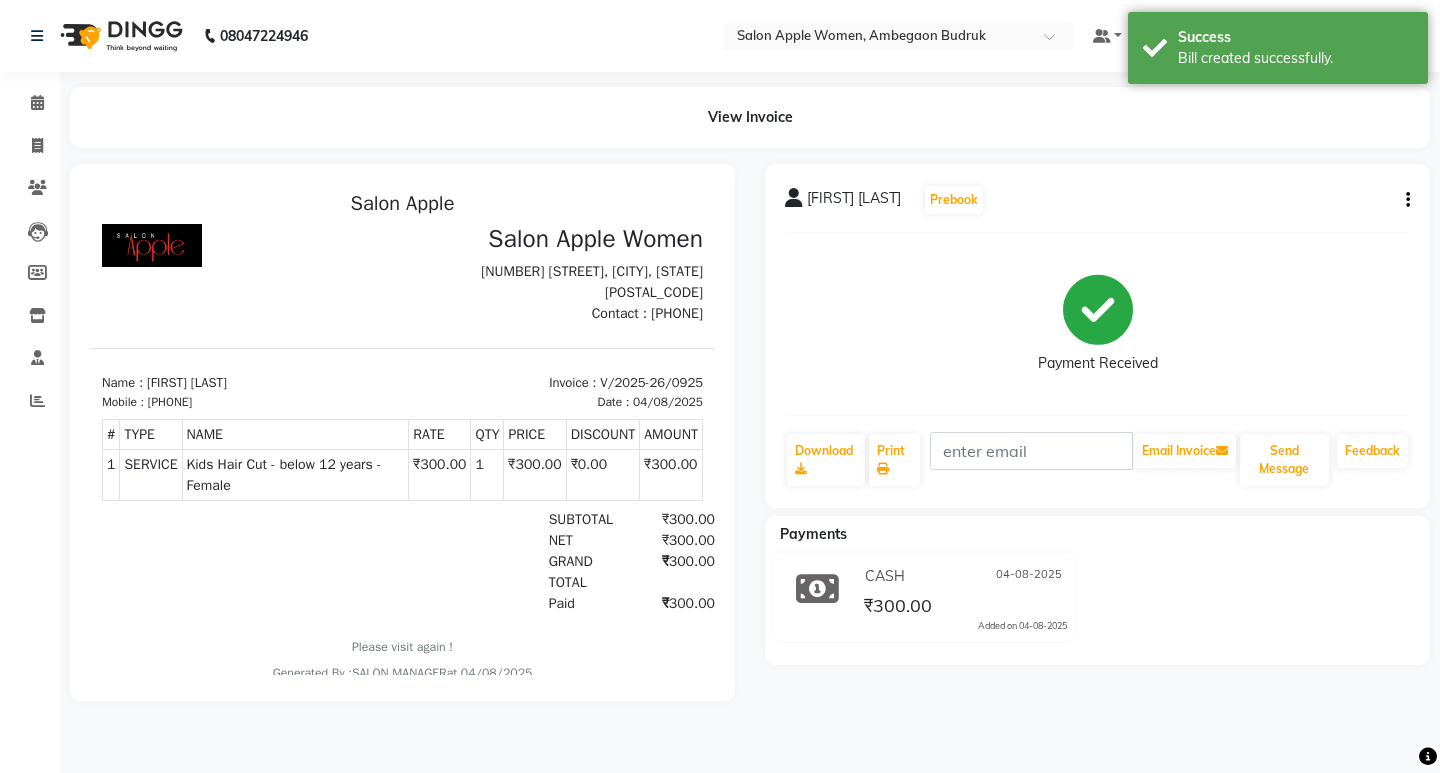 scroll, scrollTop: 0, scrollLeft: 0, axis: both 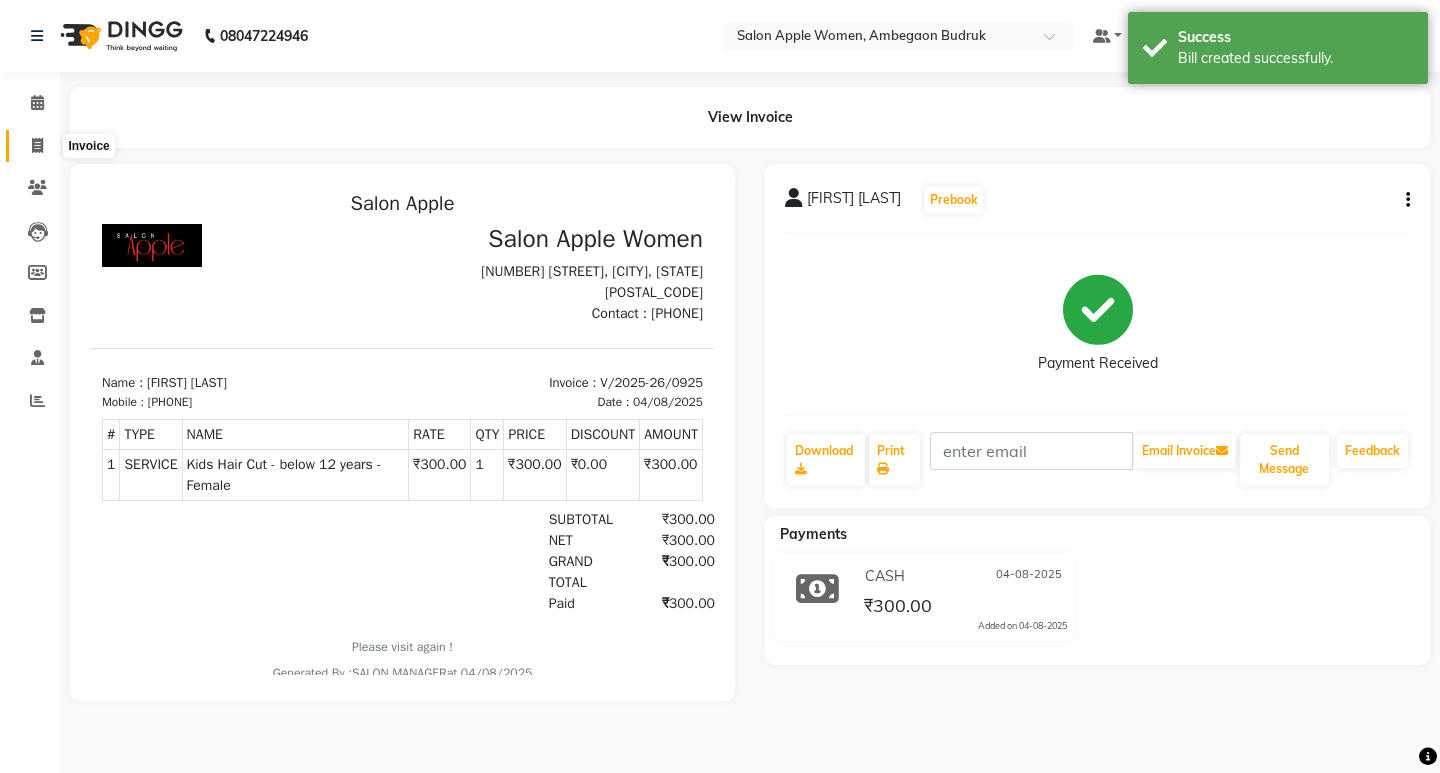 click 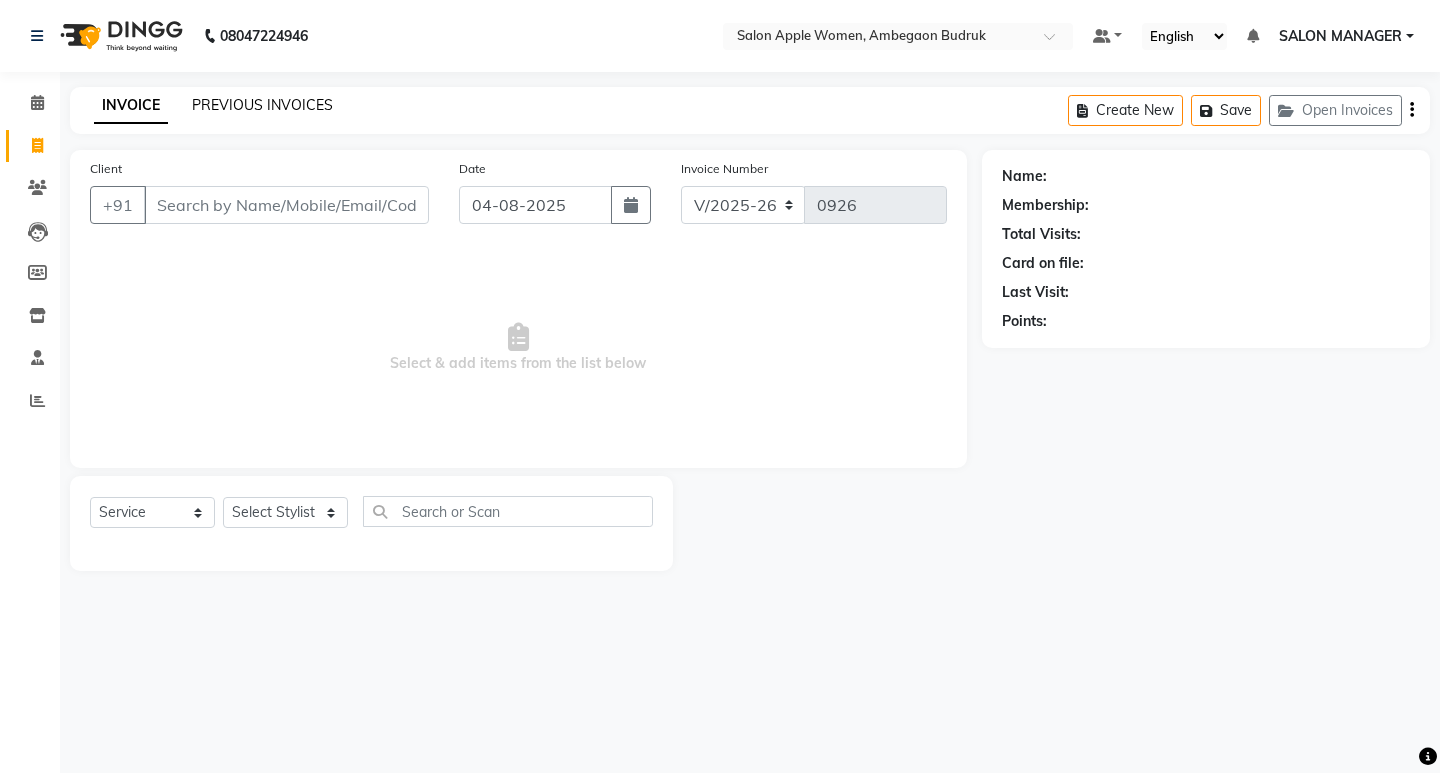 click on "PREVIOUS INVOICES" 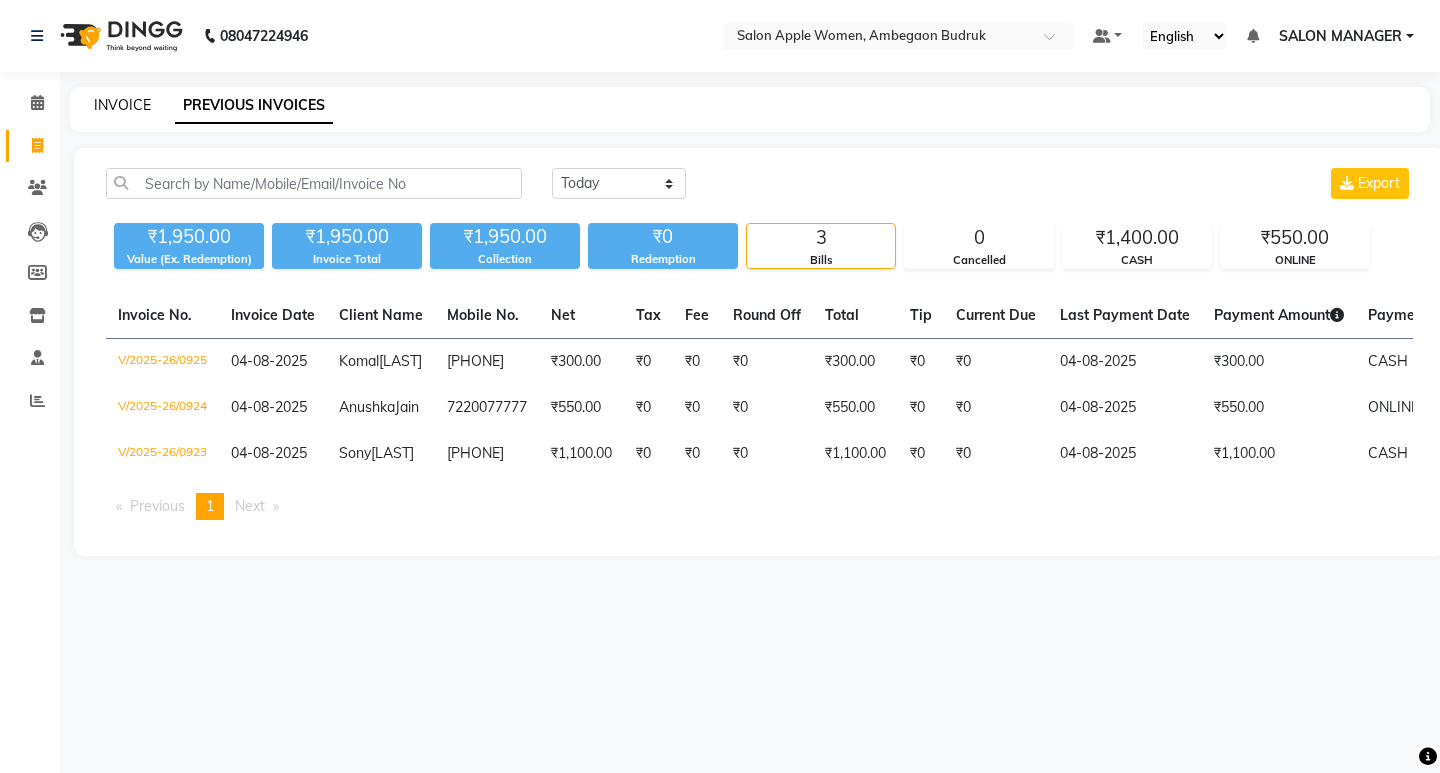 click on "INVOICE" 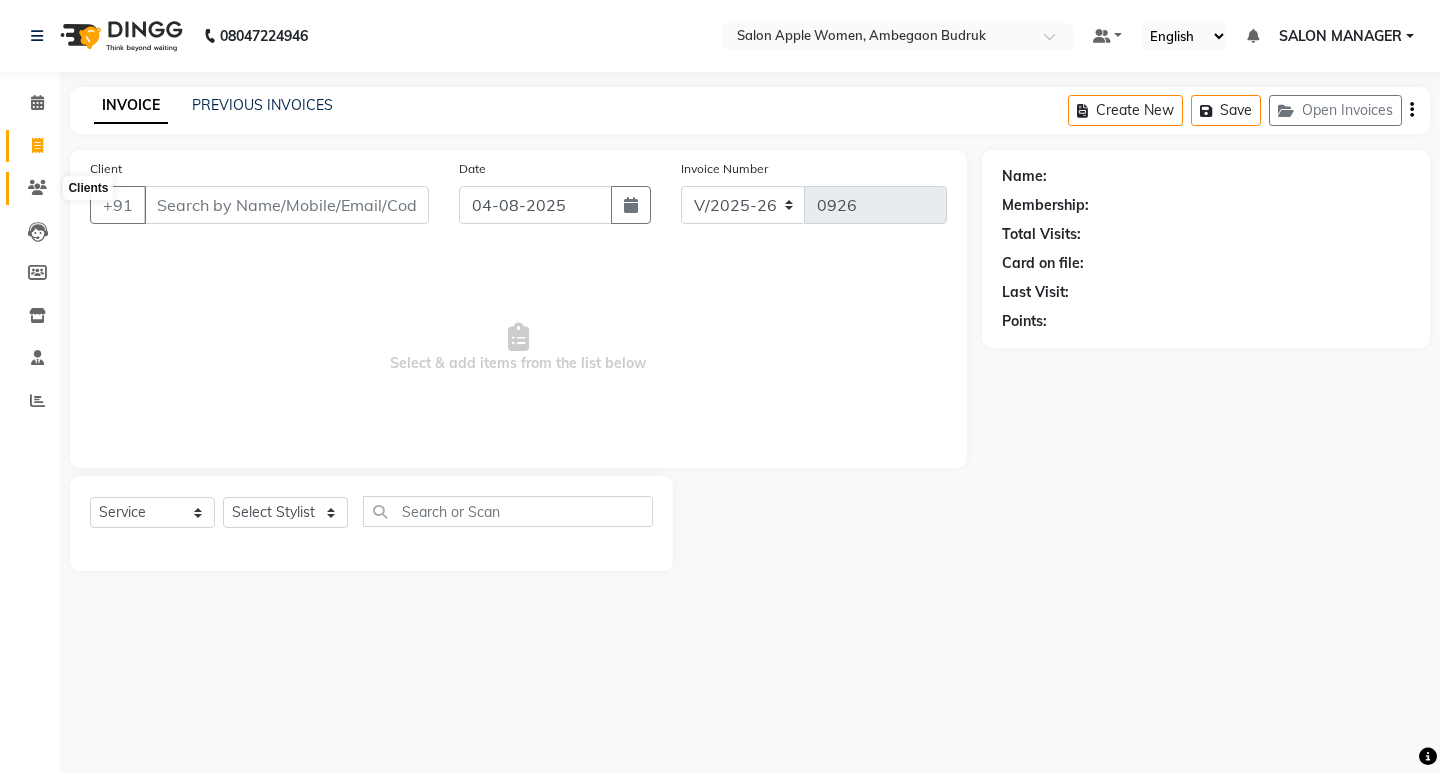 click 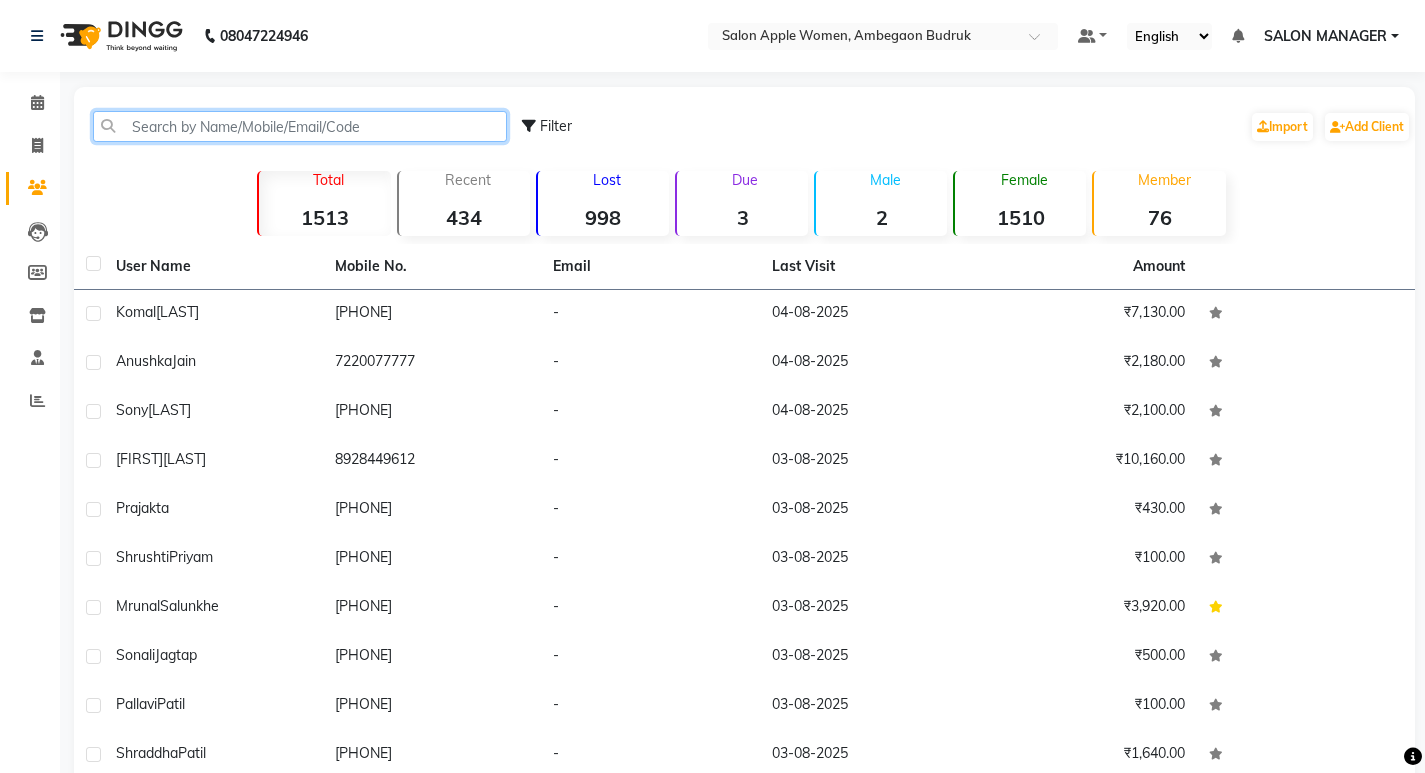 click 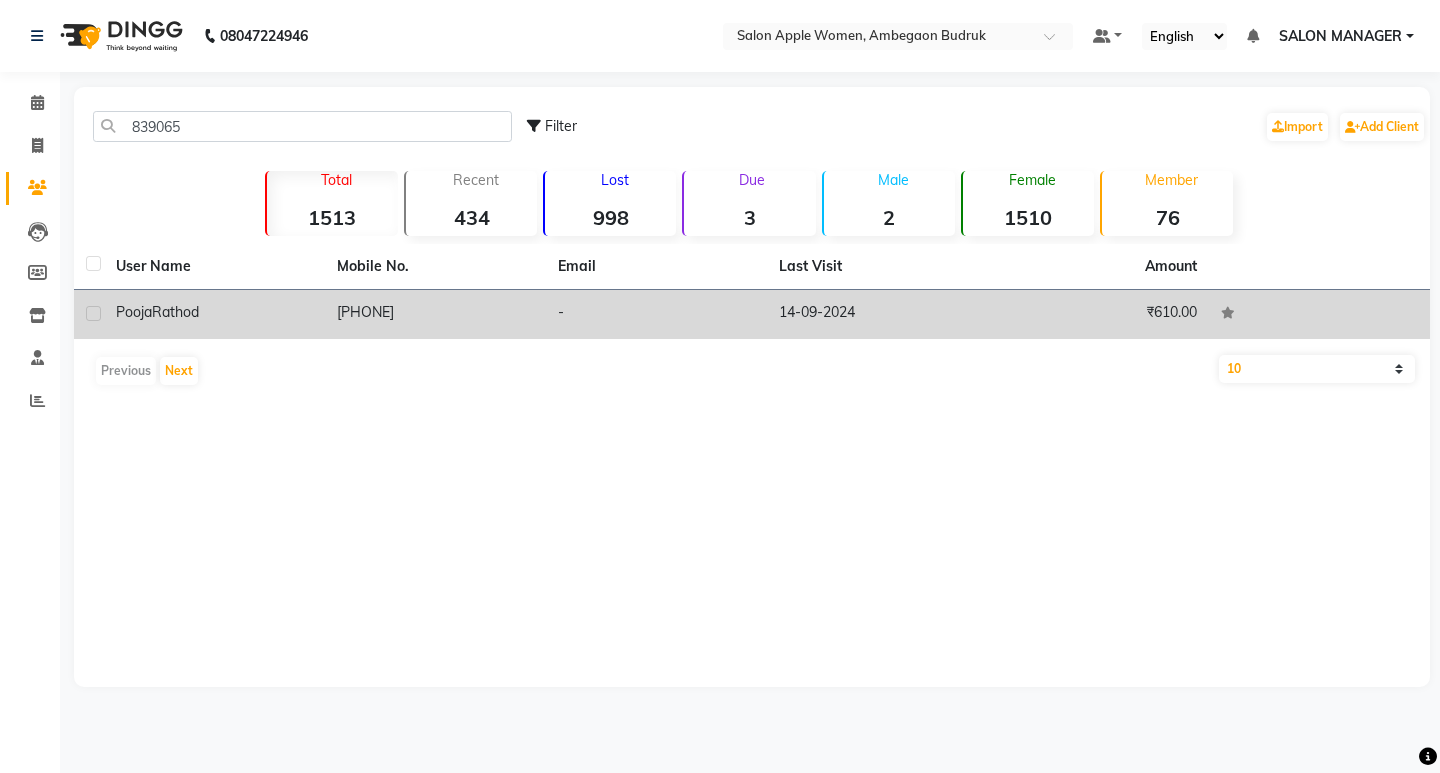 click on "Rathod" 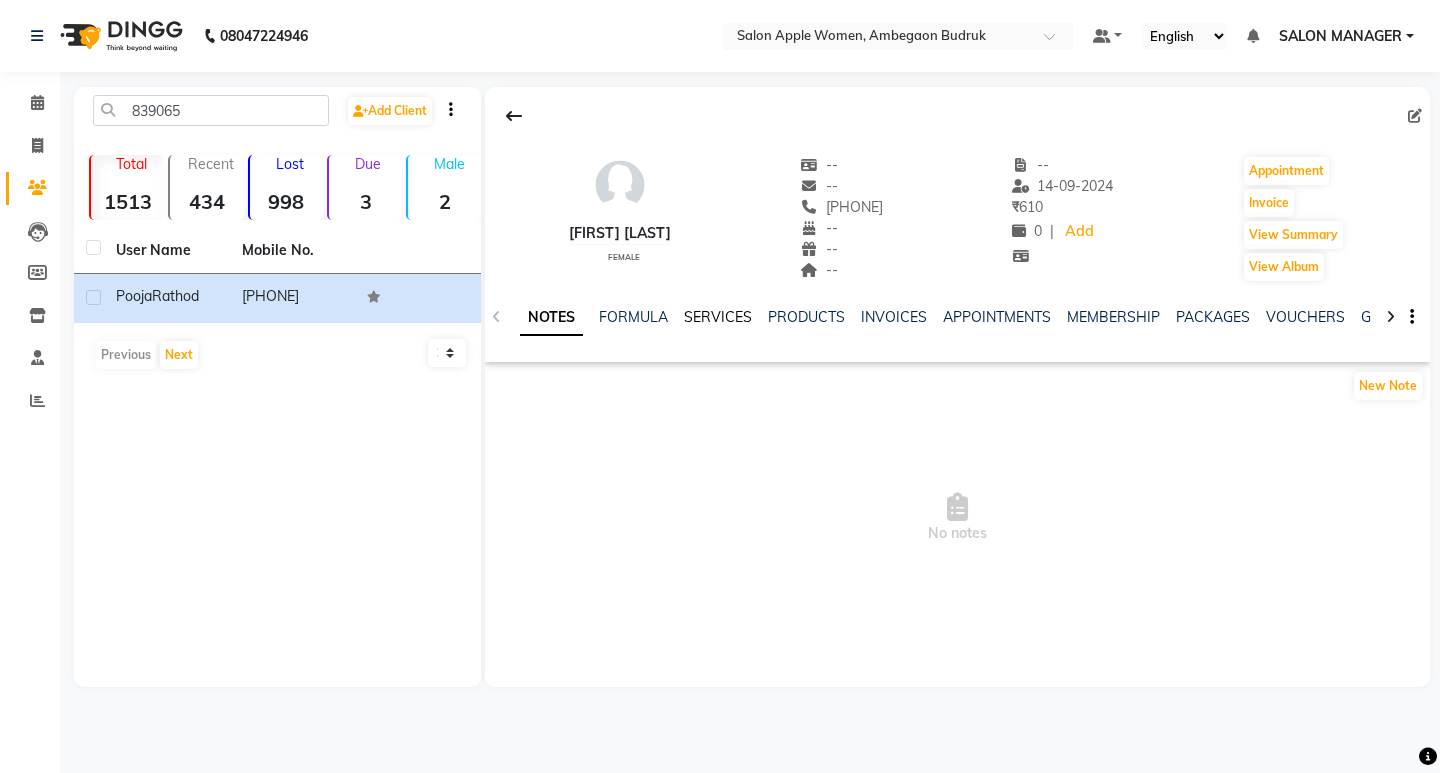 click on "SERVICES" 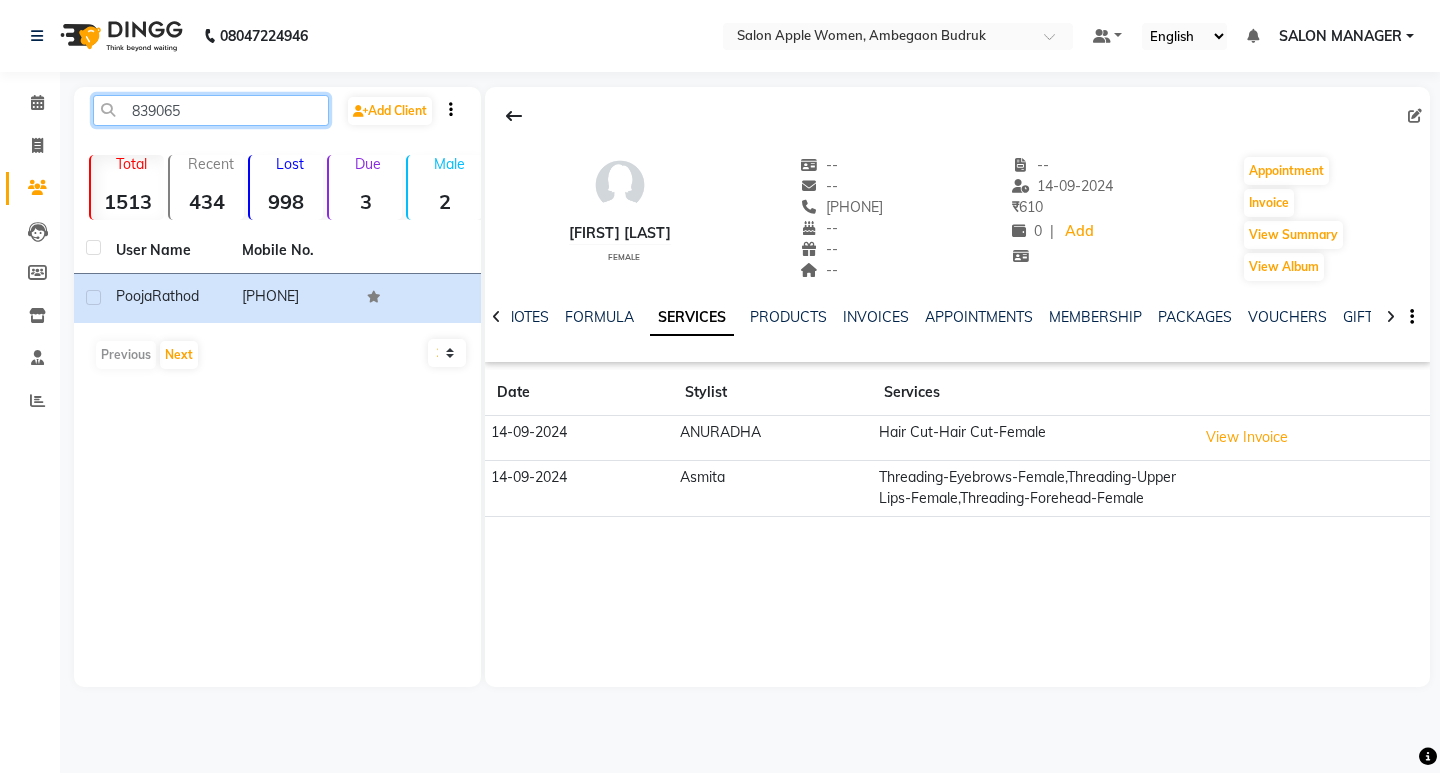 drag, startPoint x: 194, startPoint y: 115, endPoint x: 89, endPoint y: 118, distance: 105.04285 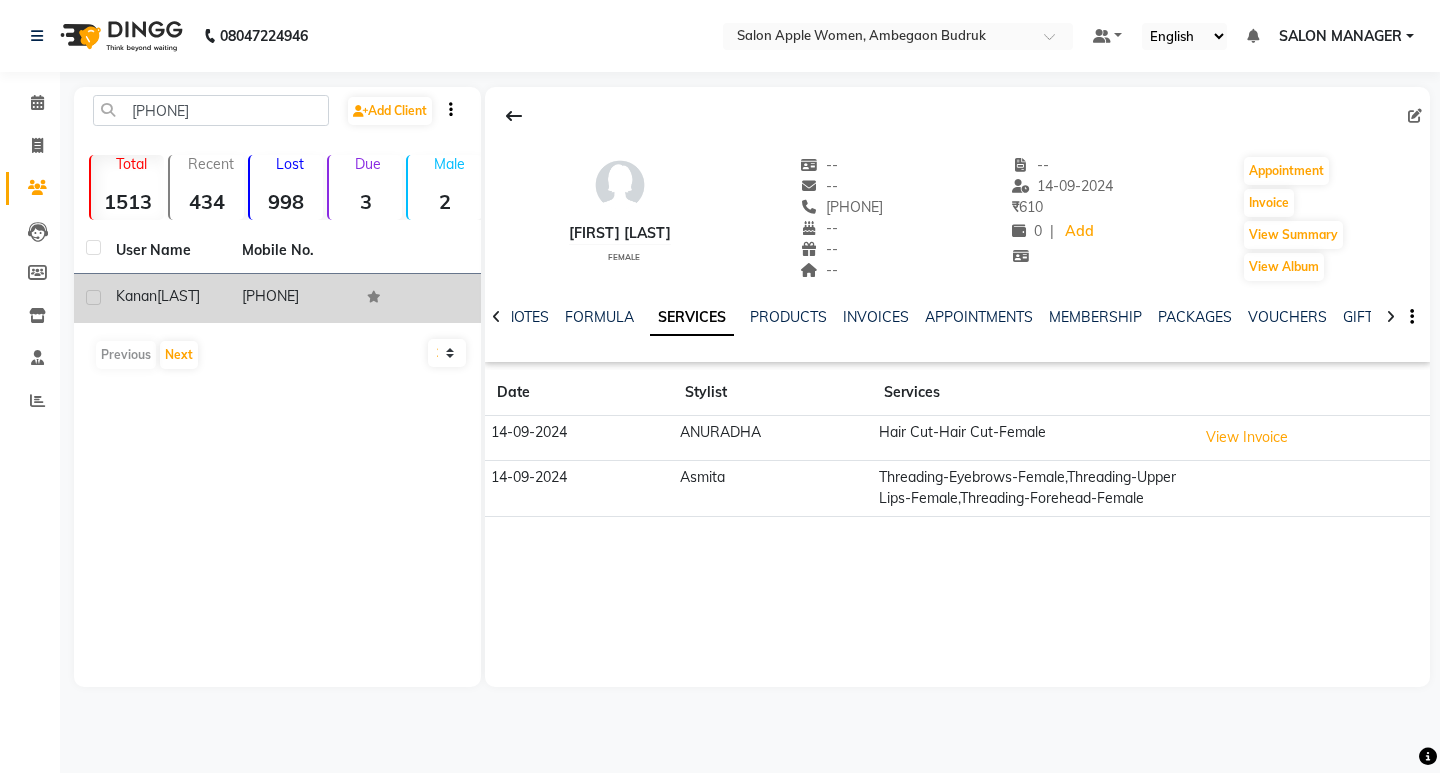 click on "[LAST]" 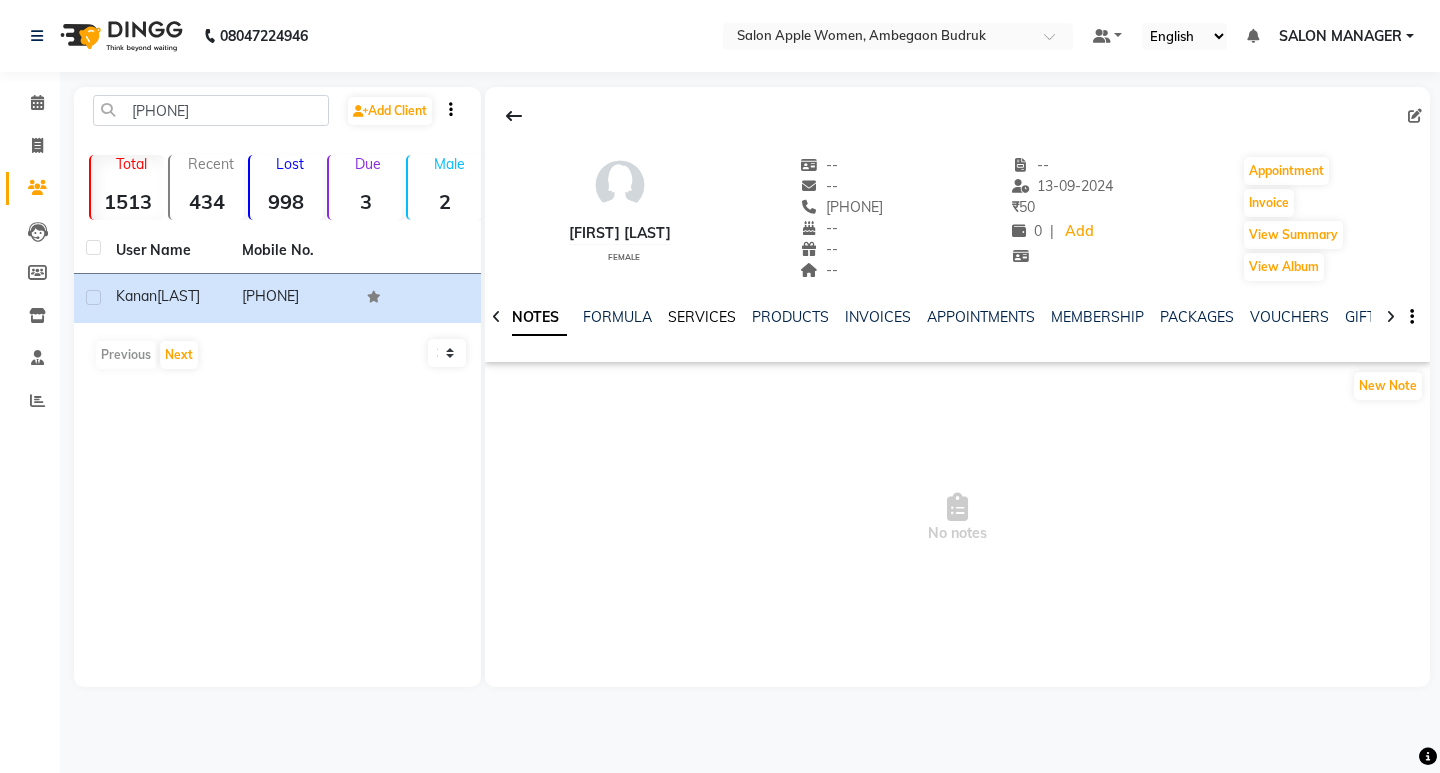 click on "SERVICES" 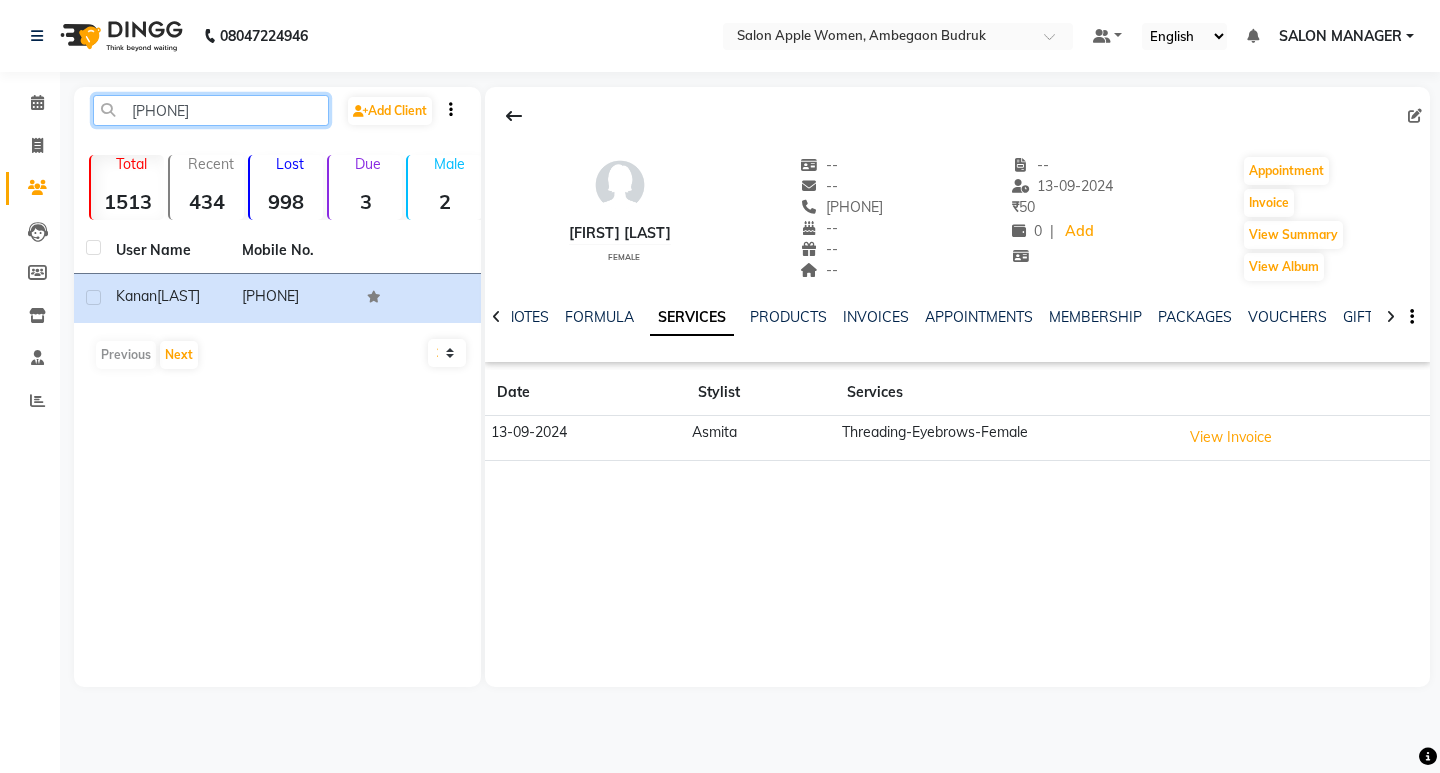 drag, startPoint x: 192, startPoint y: 104, endPoint x: 105, endPoint y: 106, distance: 87.02299 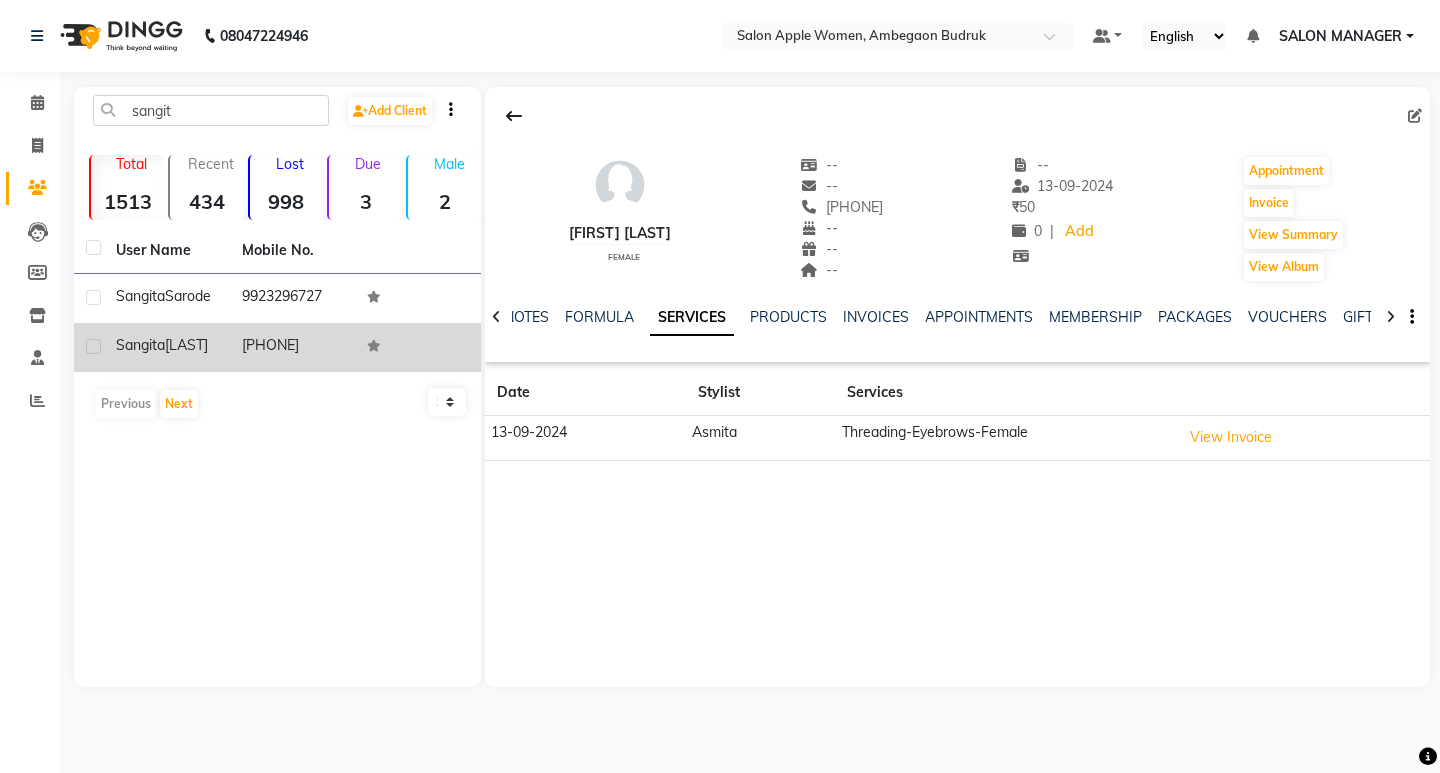click on "[PHONE]" 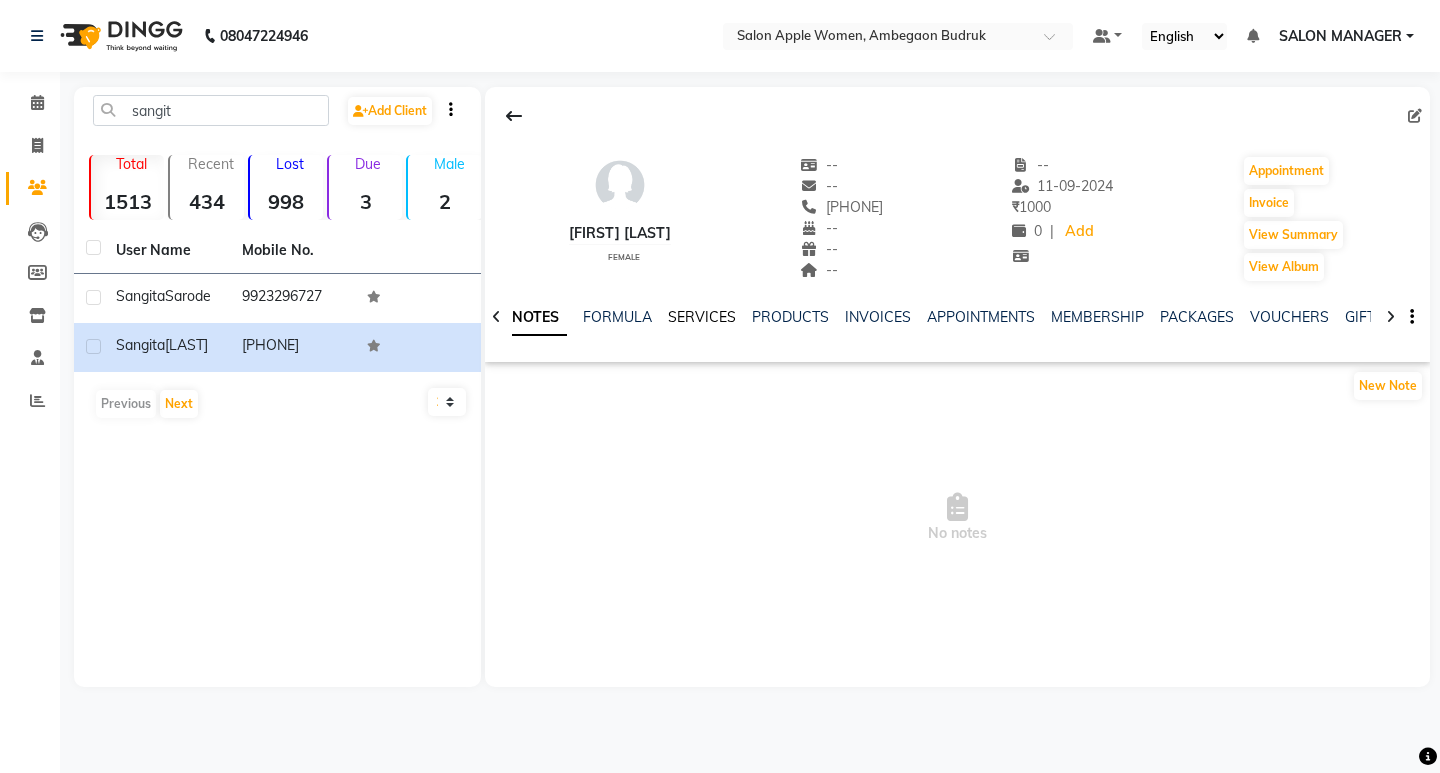 click on "SERVICES" 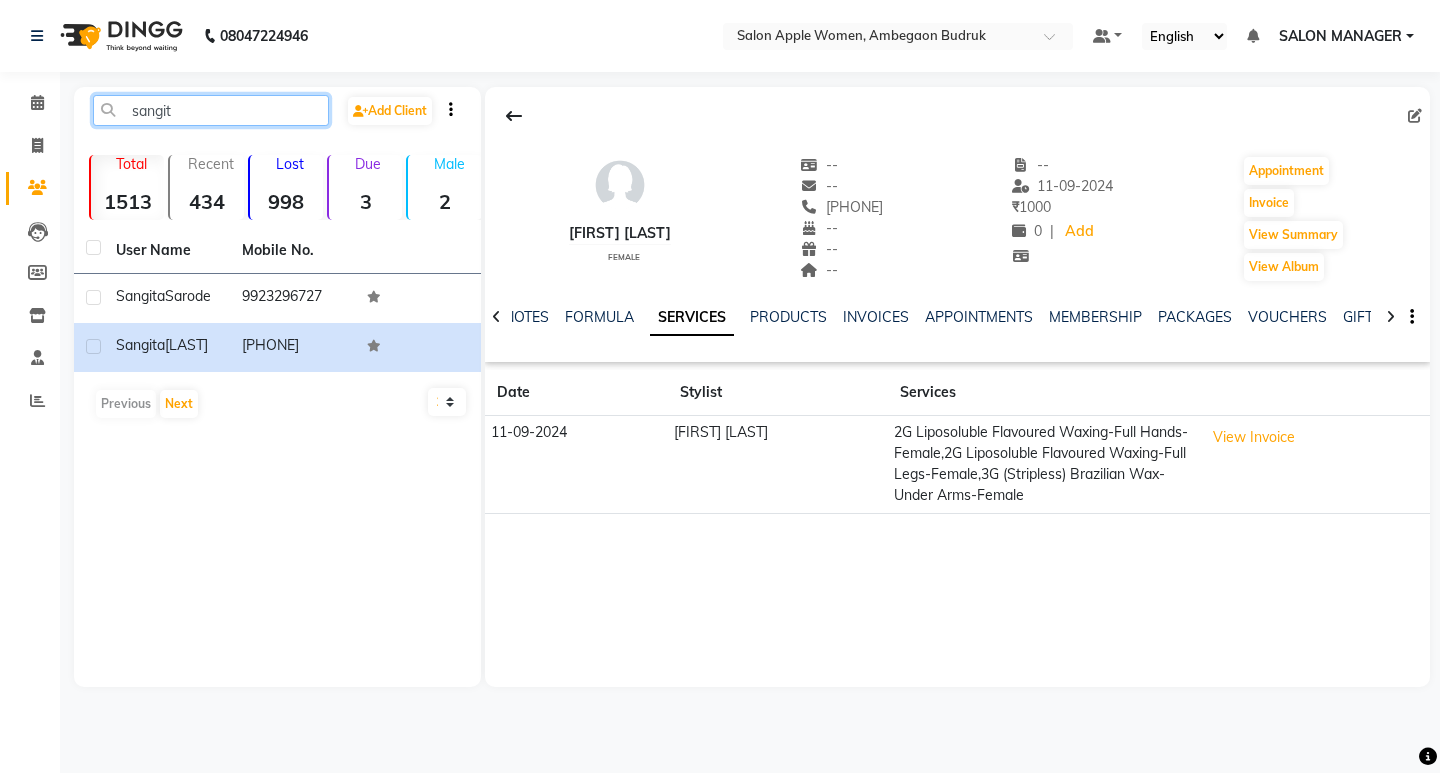 drag, startPoint x: 173, startPoint y: 112, endPoint x: 85, endPoint y: 112, distance: 88 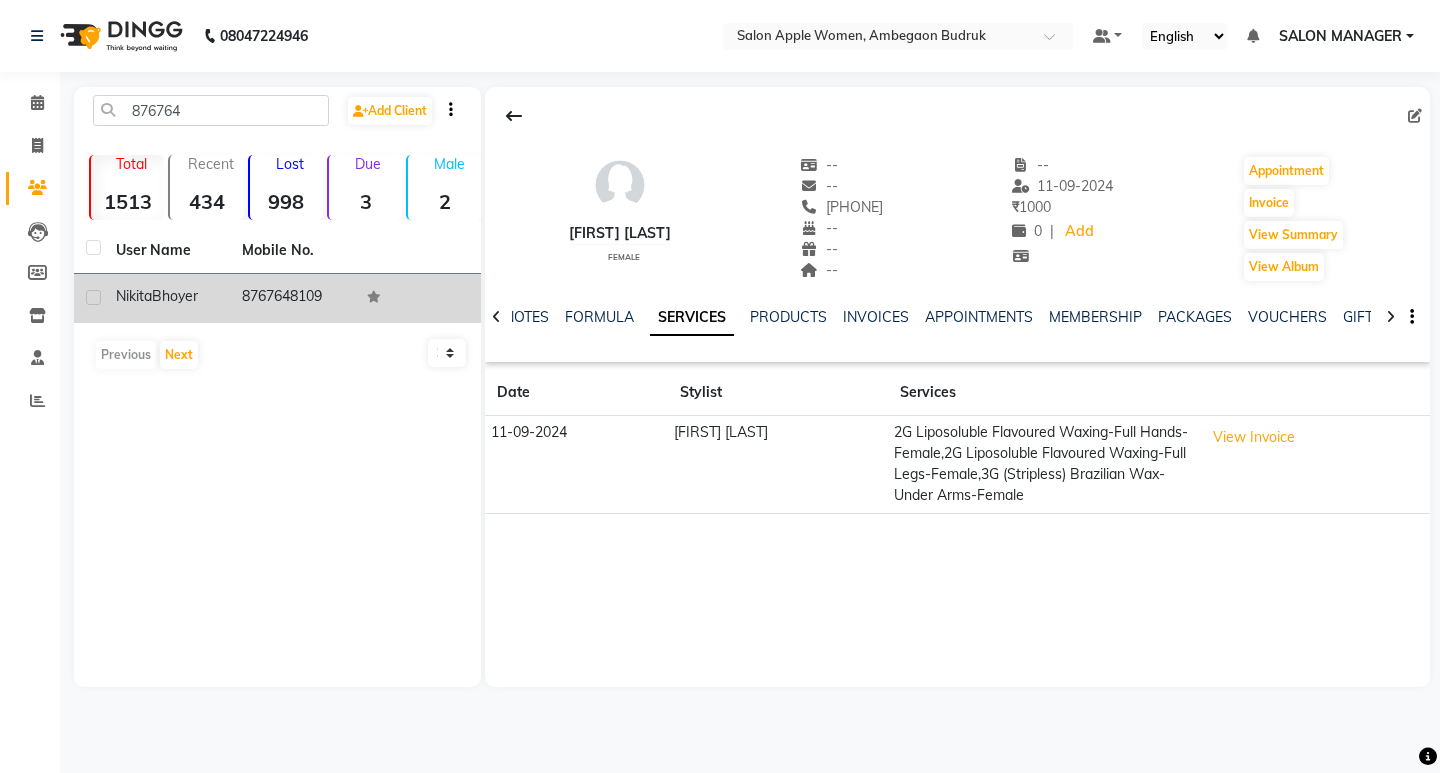 click on "[FIRST] [LAST]" 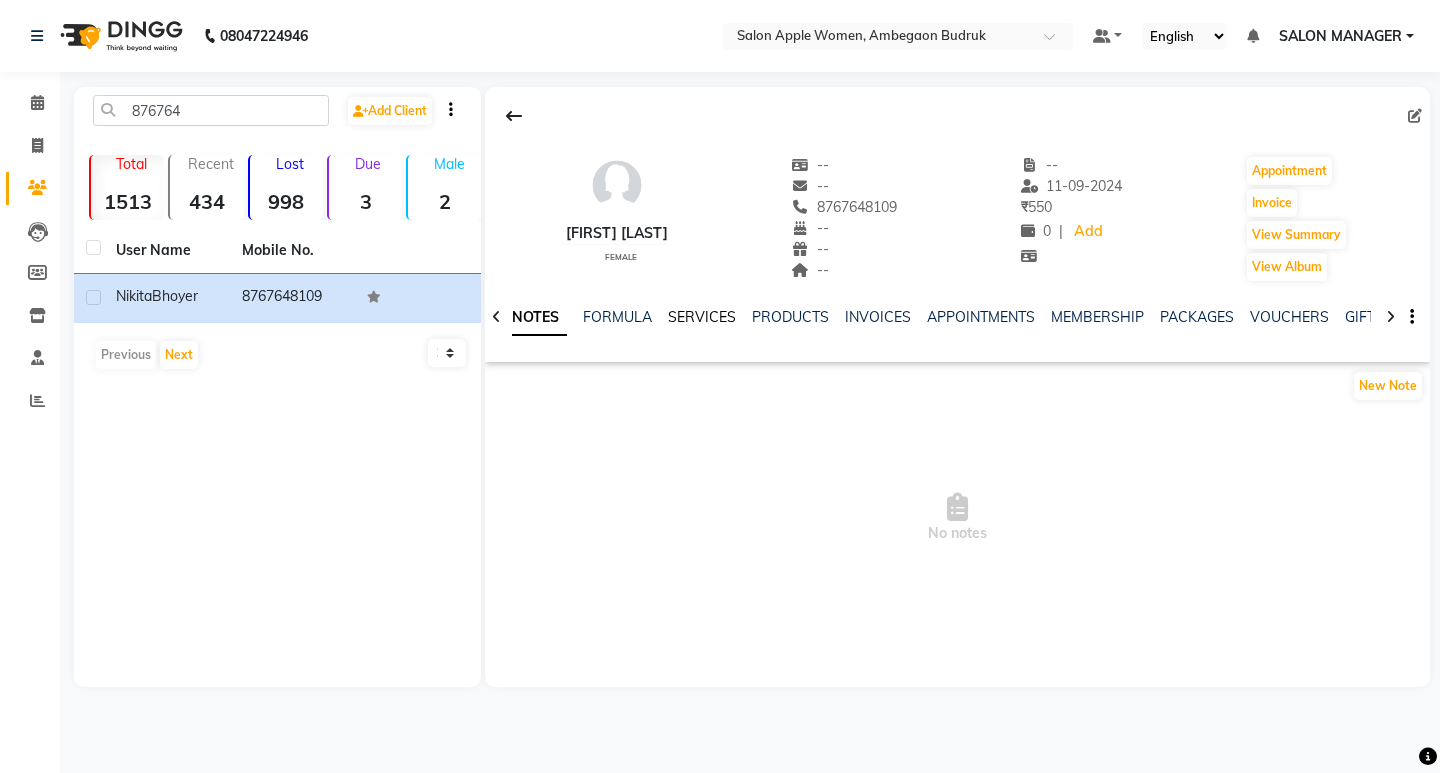 click on "SERVICES" 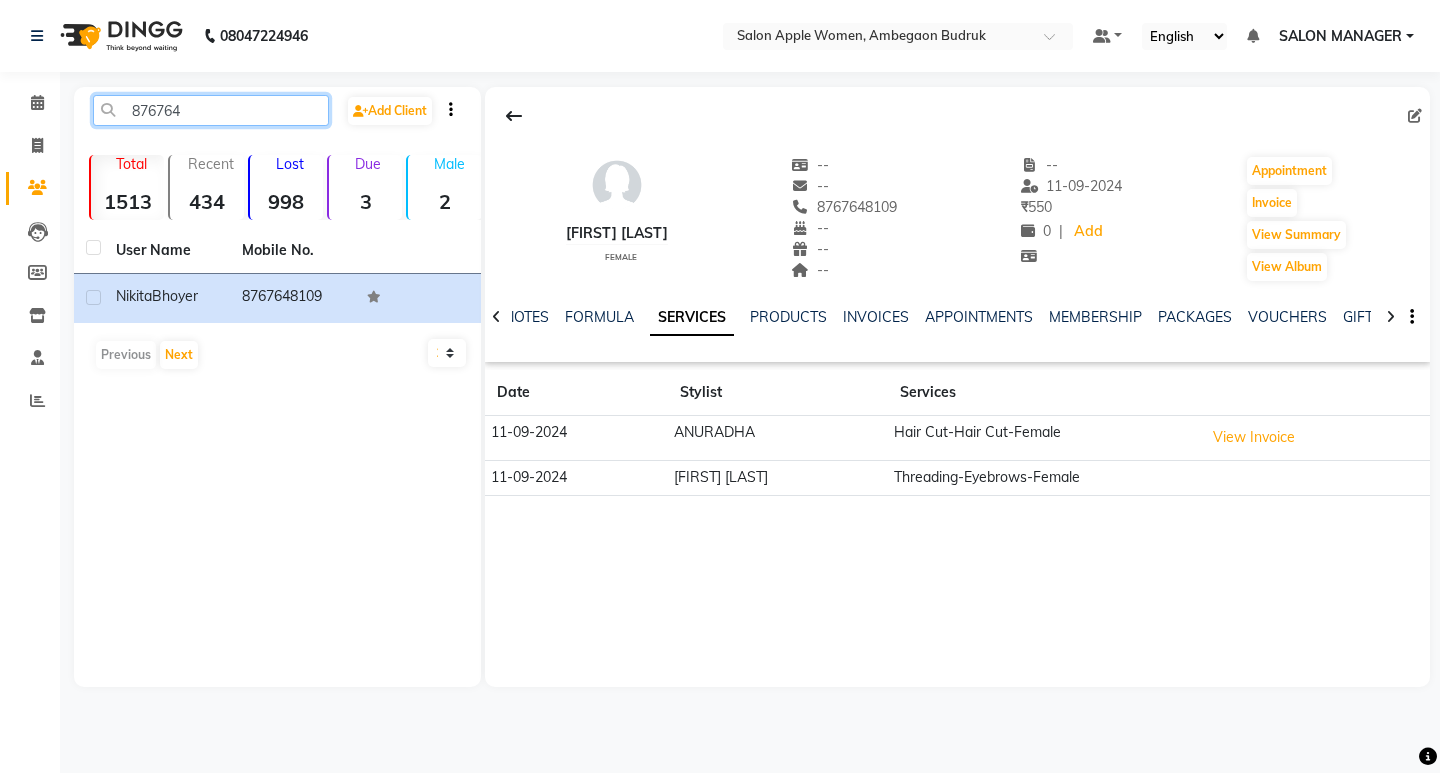 drag, startPoint x: 189, startPoint y: 110, endPoint x: 65, endPoint y: 115, distance: 124.10077 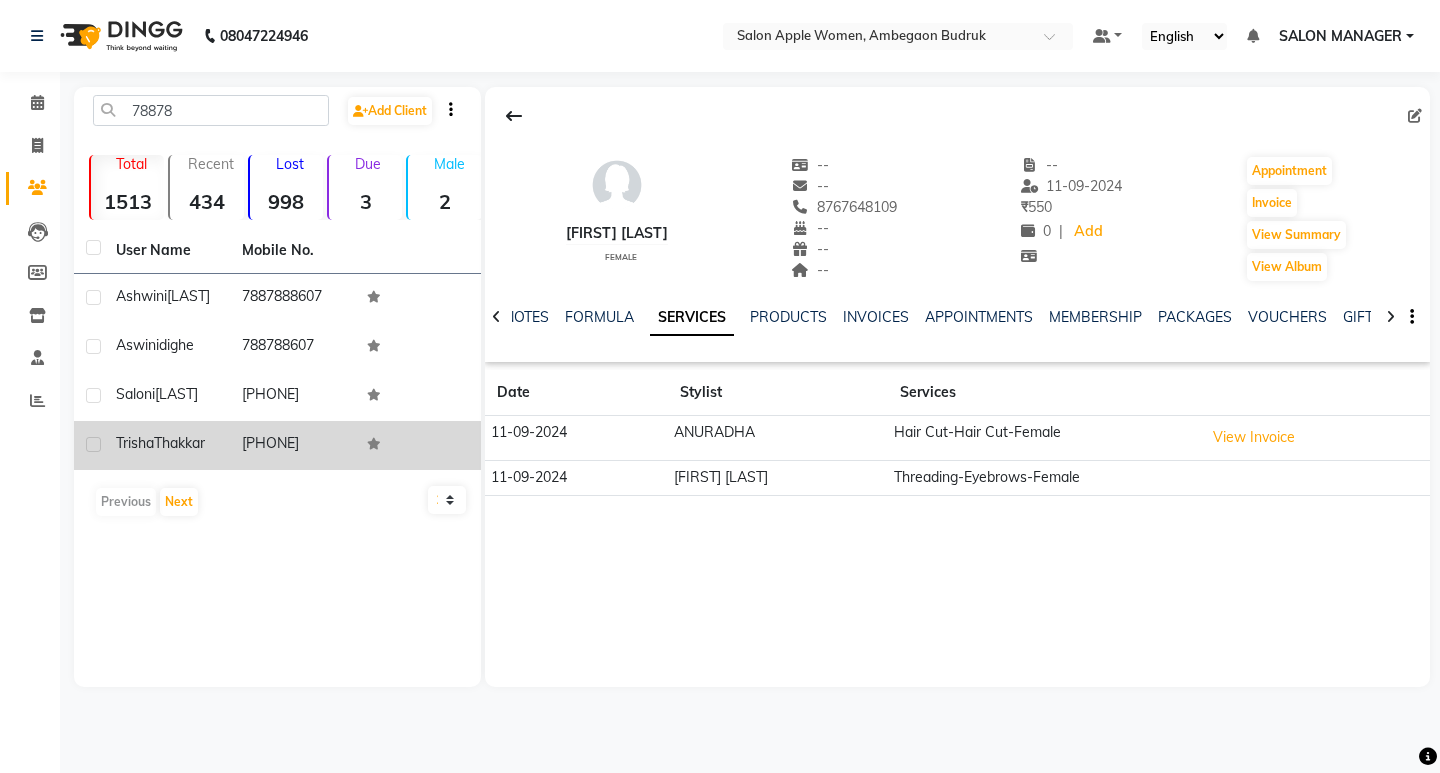 click on "[FIRST] [LAST]" 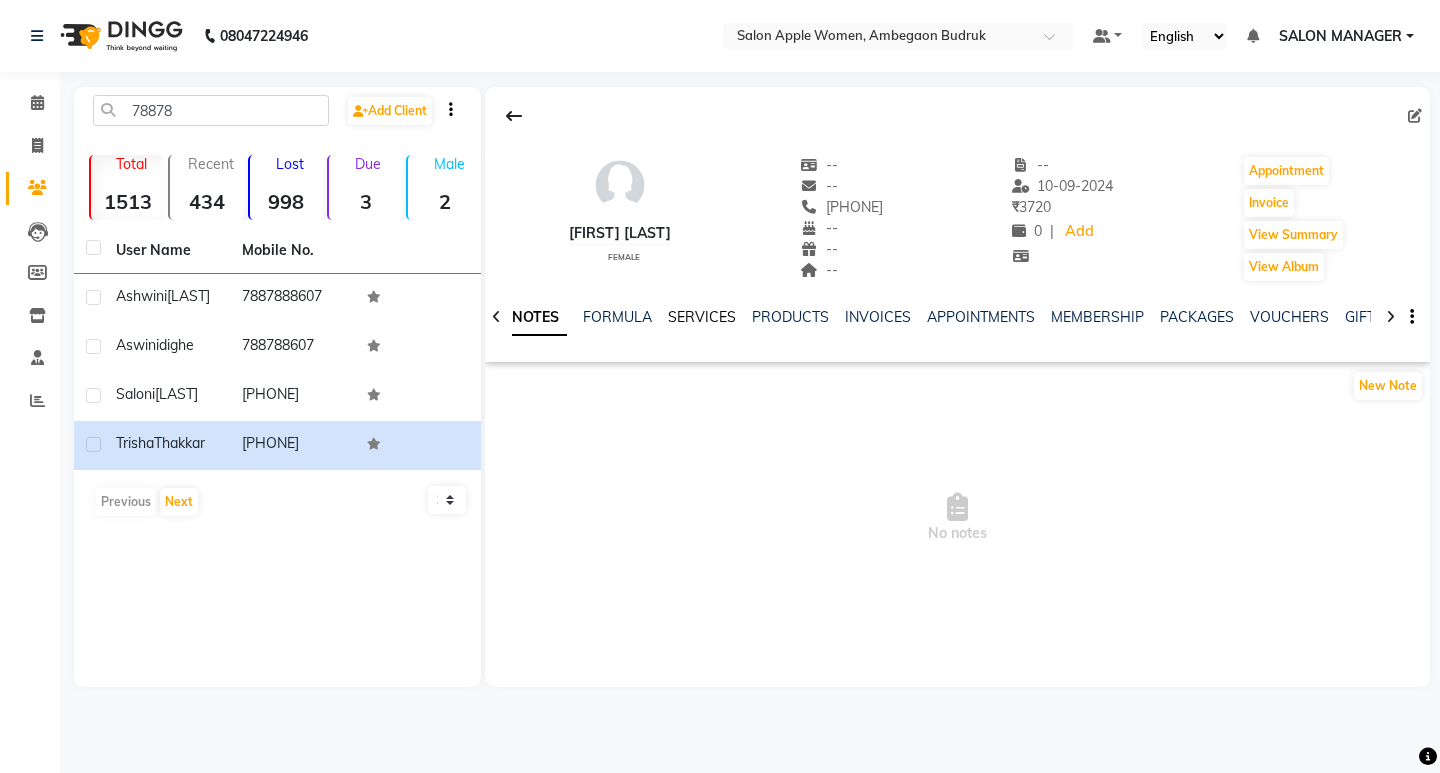 click on "SERVICES" 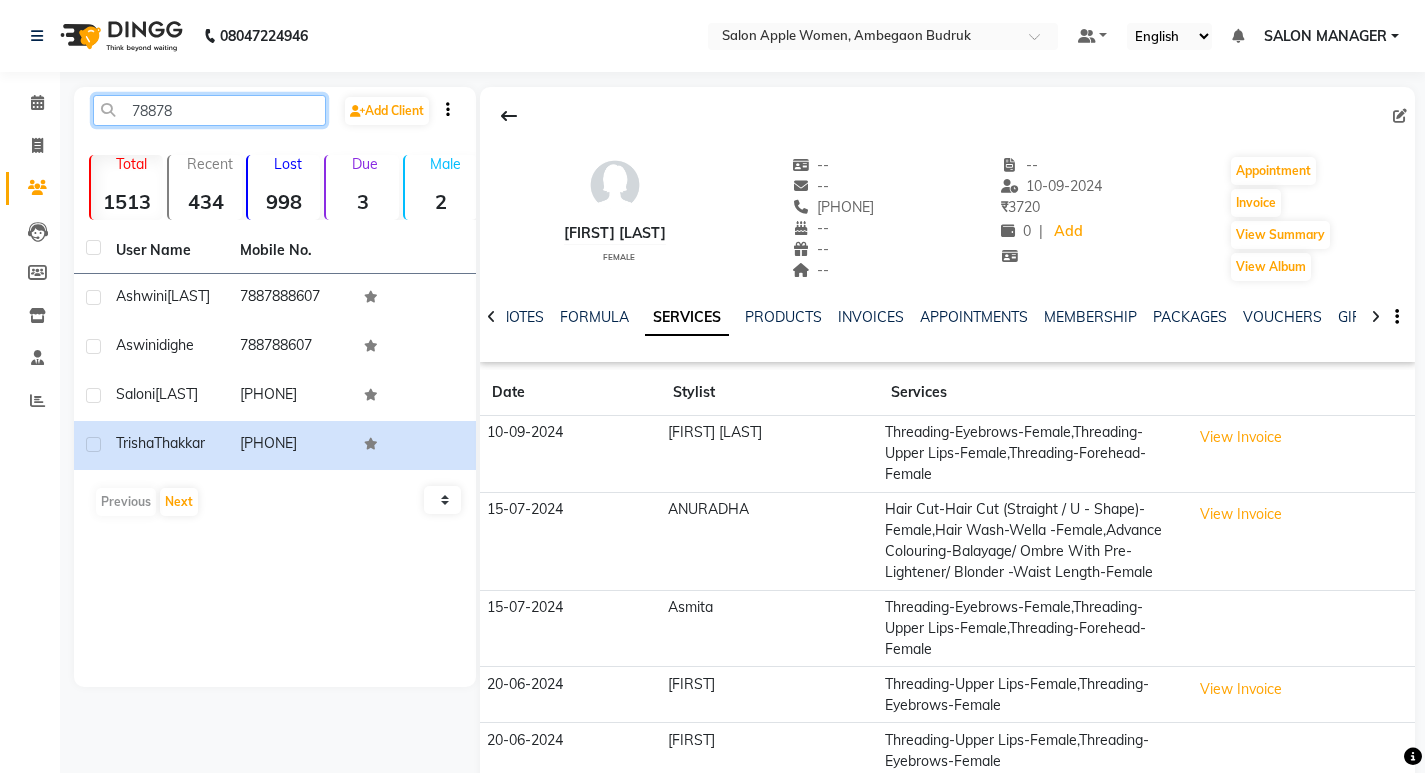 drag, startPoint x: 174, startPoint y: 114, endPoint x: 84, endPoint y: 120, distance: 90.199776 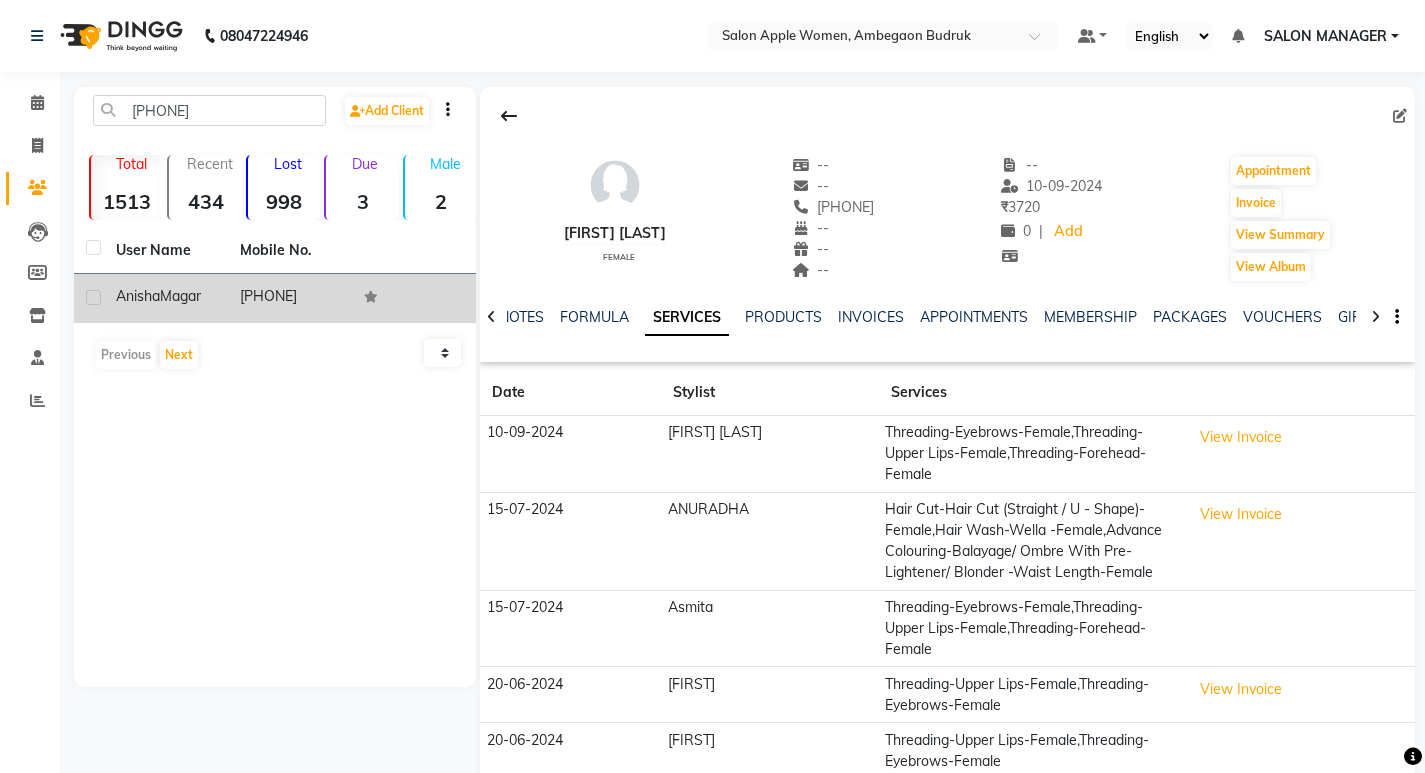 click on "[PHONE]" 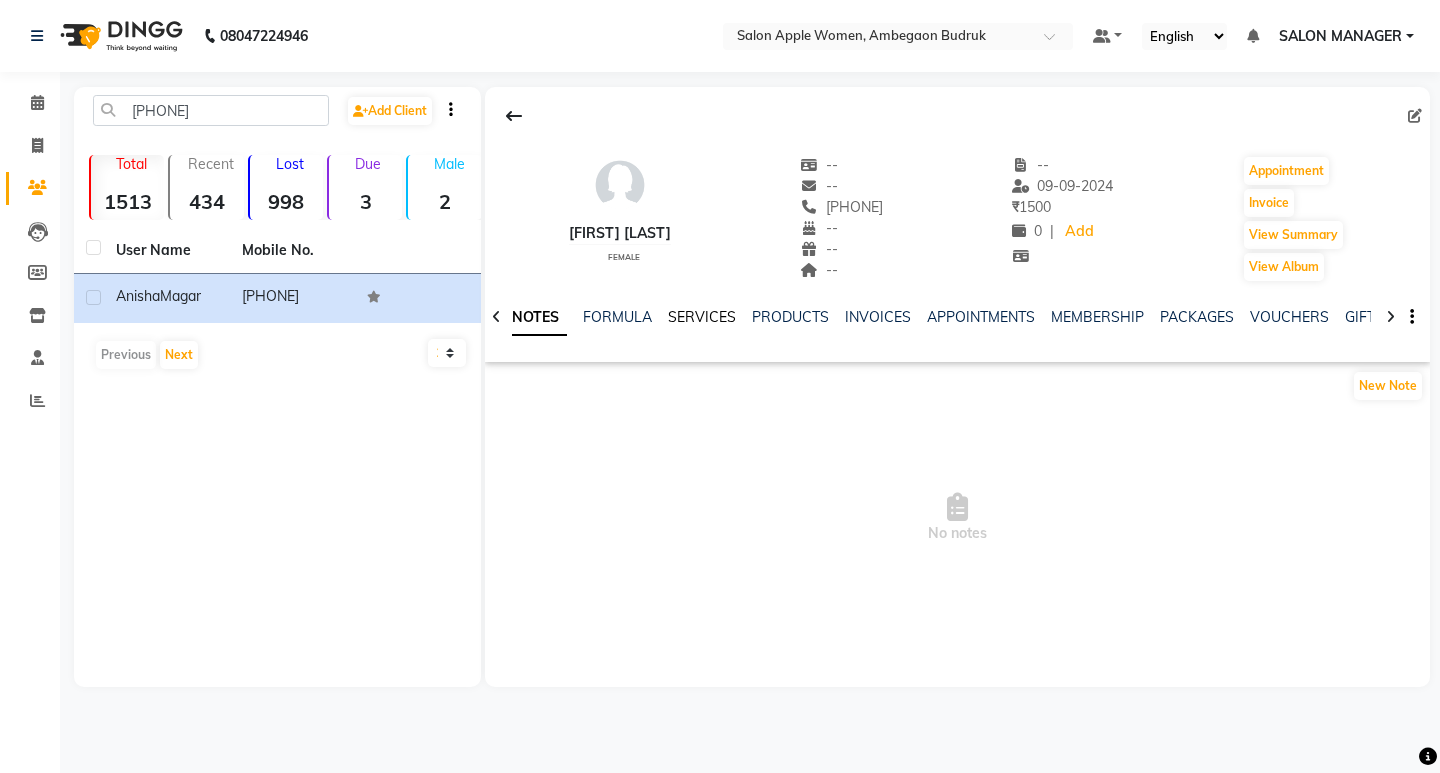 click on "SERVICES" 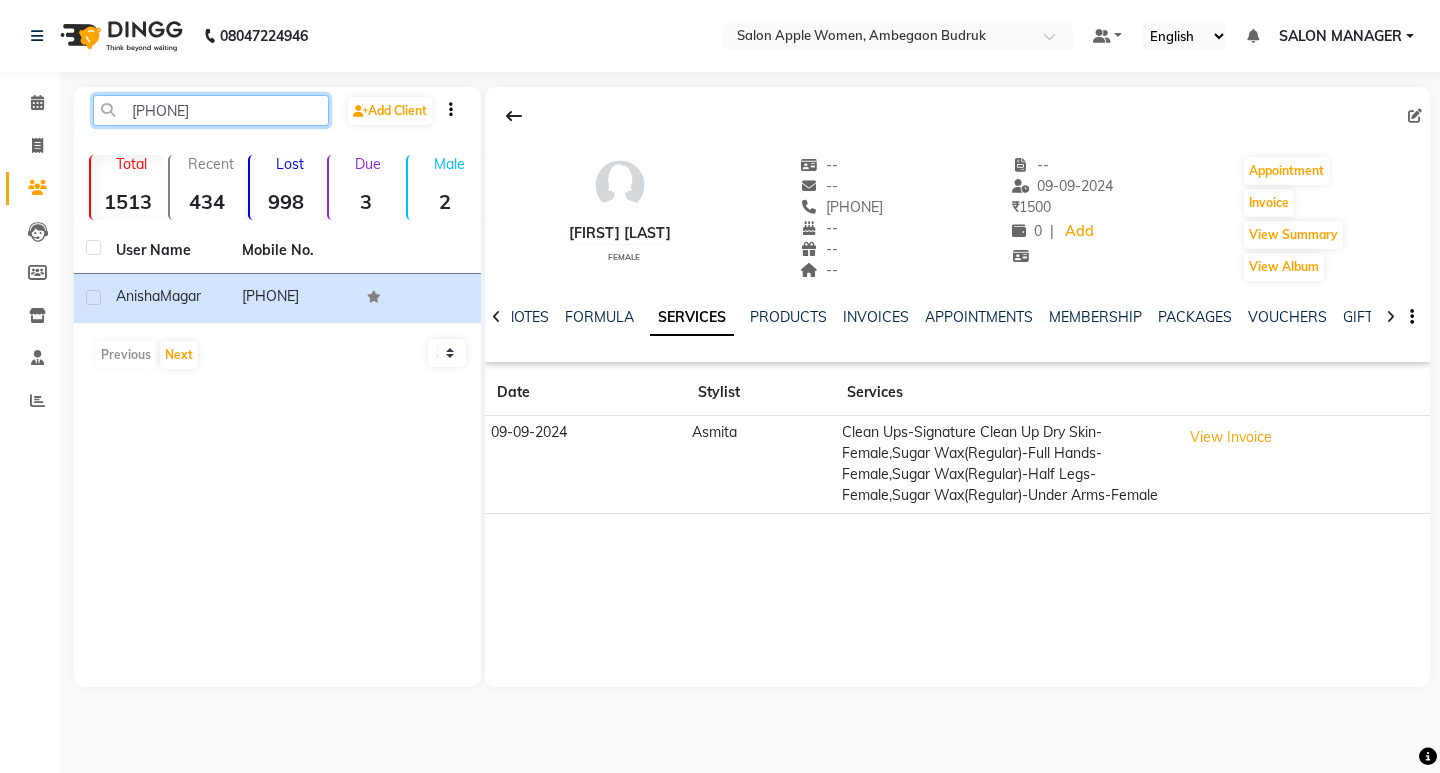 drag, startPoint x: 209, startPoint y: 98, endPoint x: 115, endPoint y: 110, distance: 94.76286 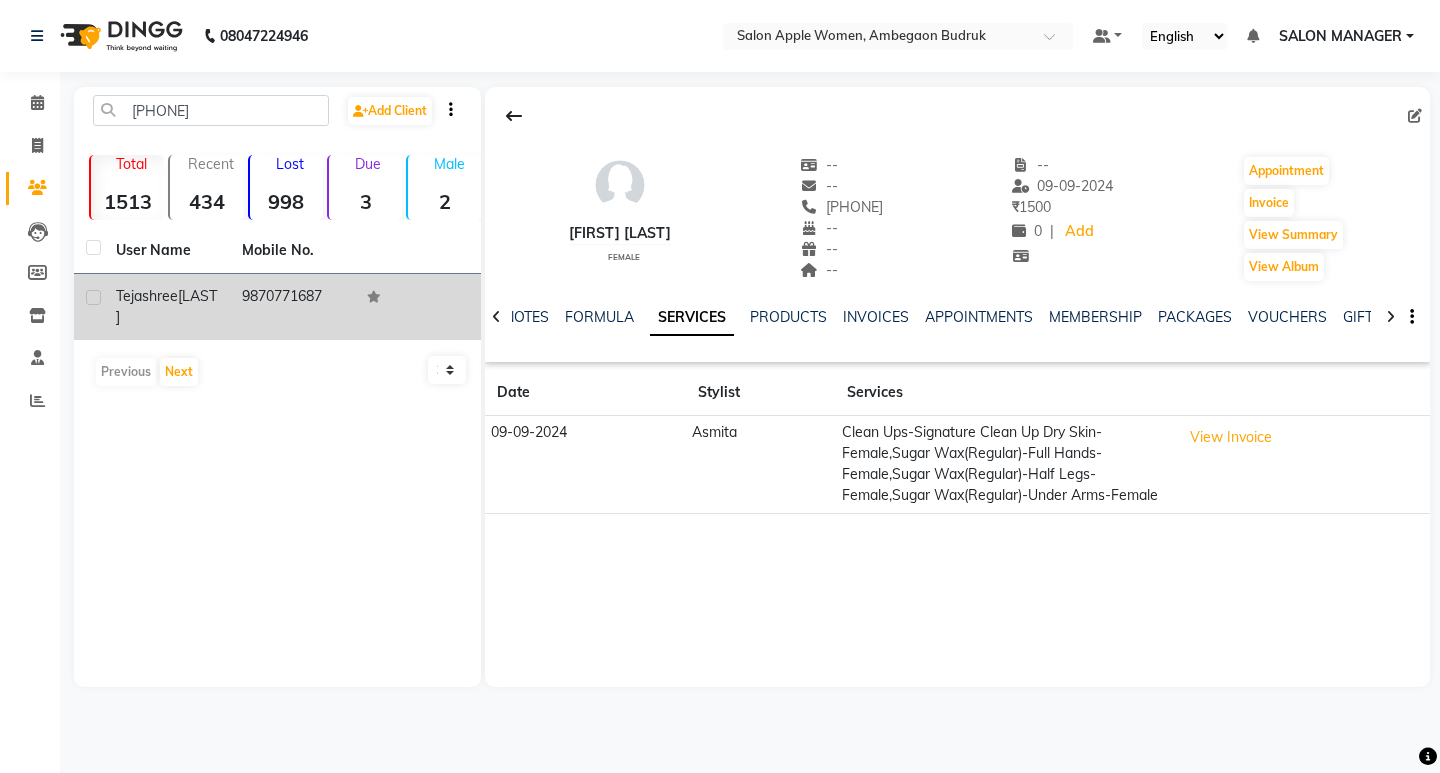 click on "[LAST]" 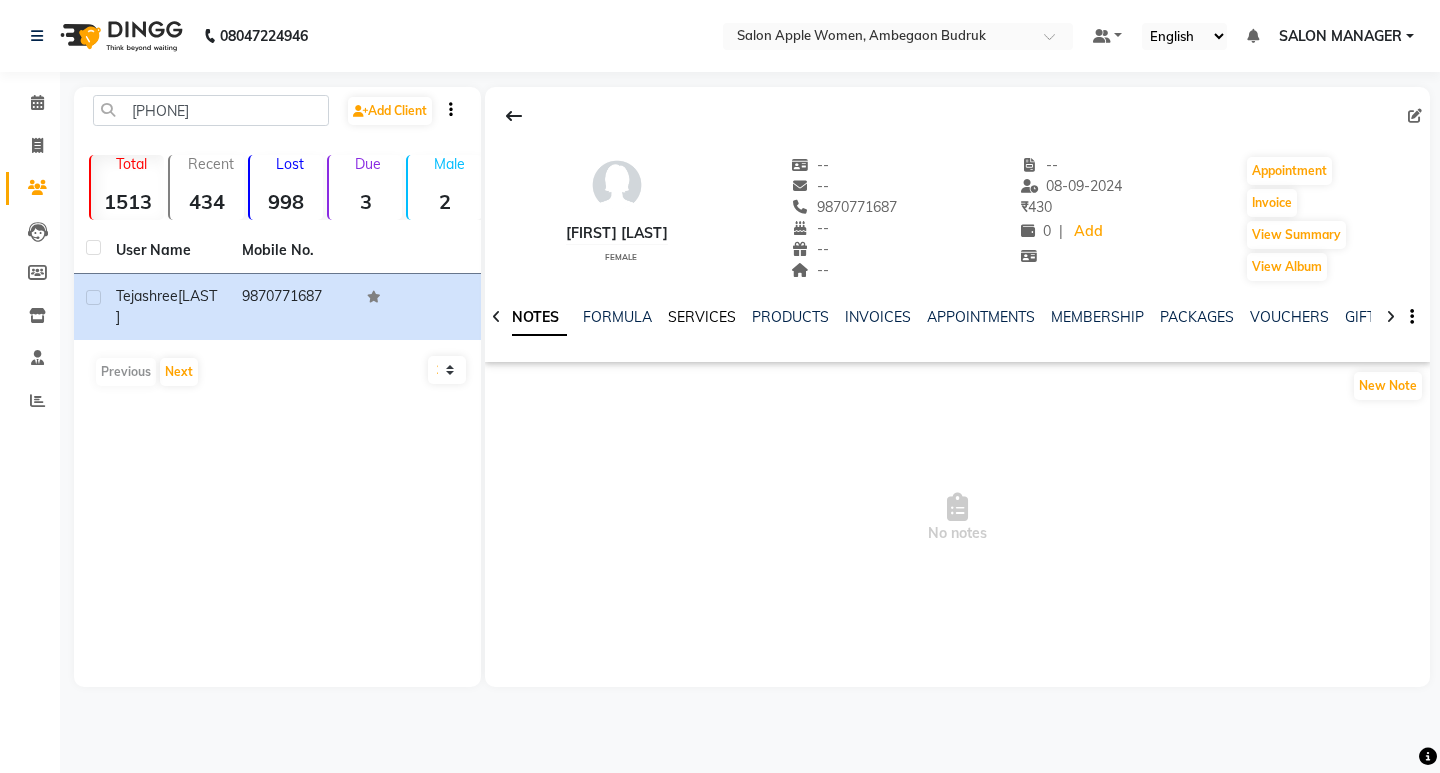 click on "SERVICES" 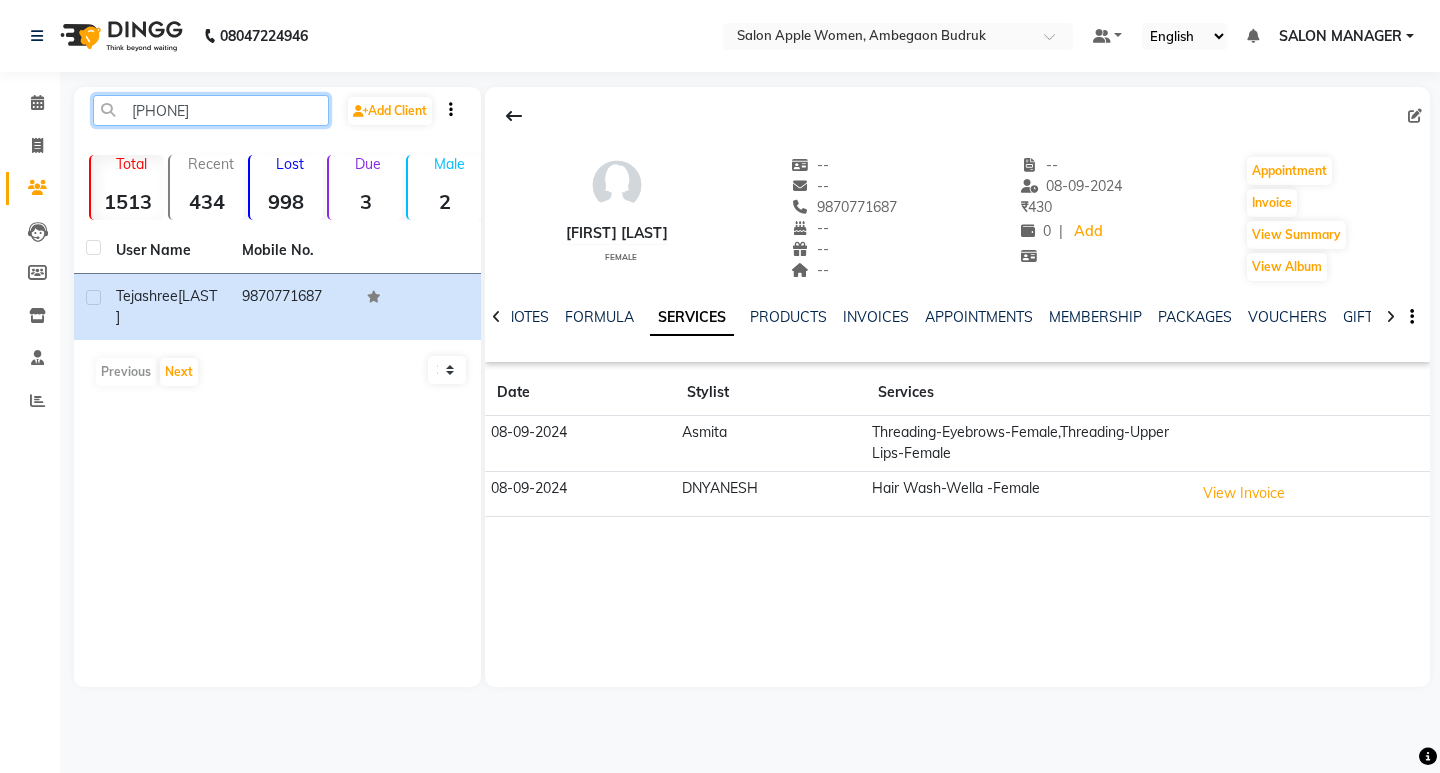 drag, startPoint x: 204, startPoint y: 110, endPoint x: 73, endPoint y: 118, distance: 131.24405 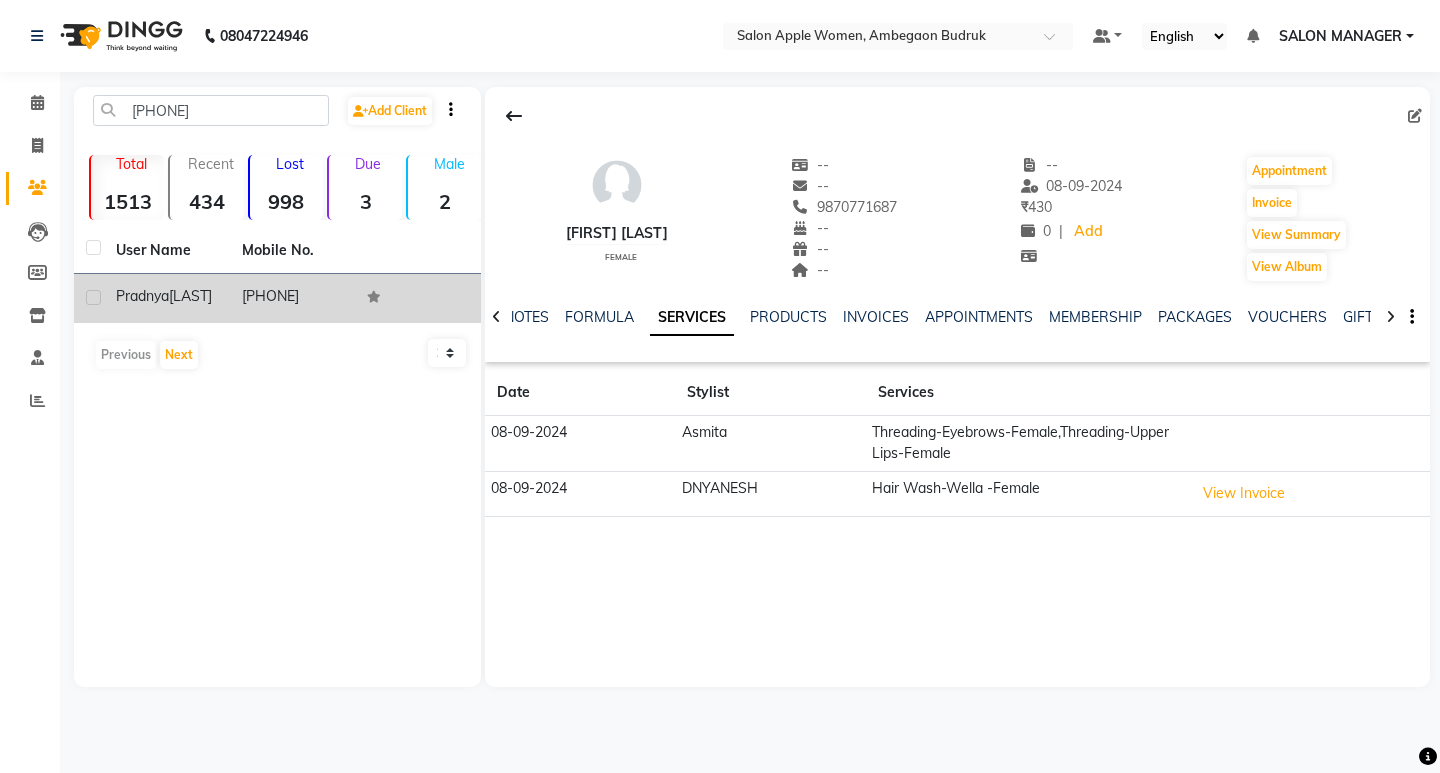 click on "[LAST]" 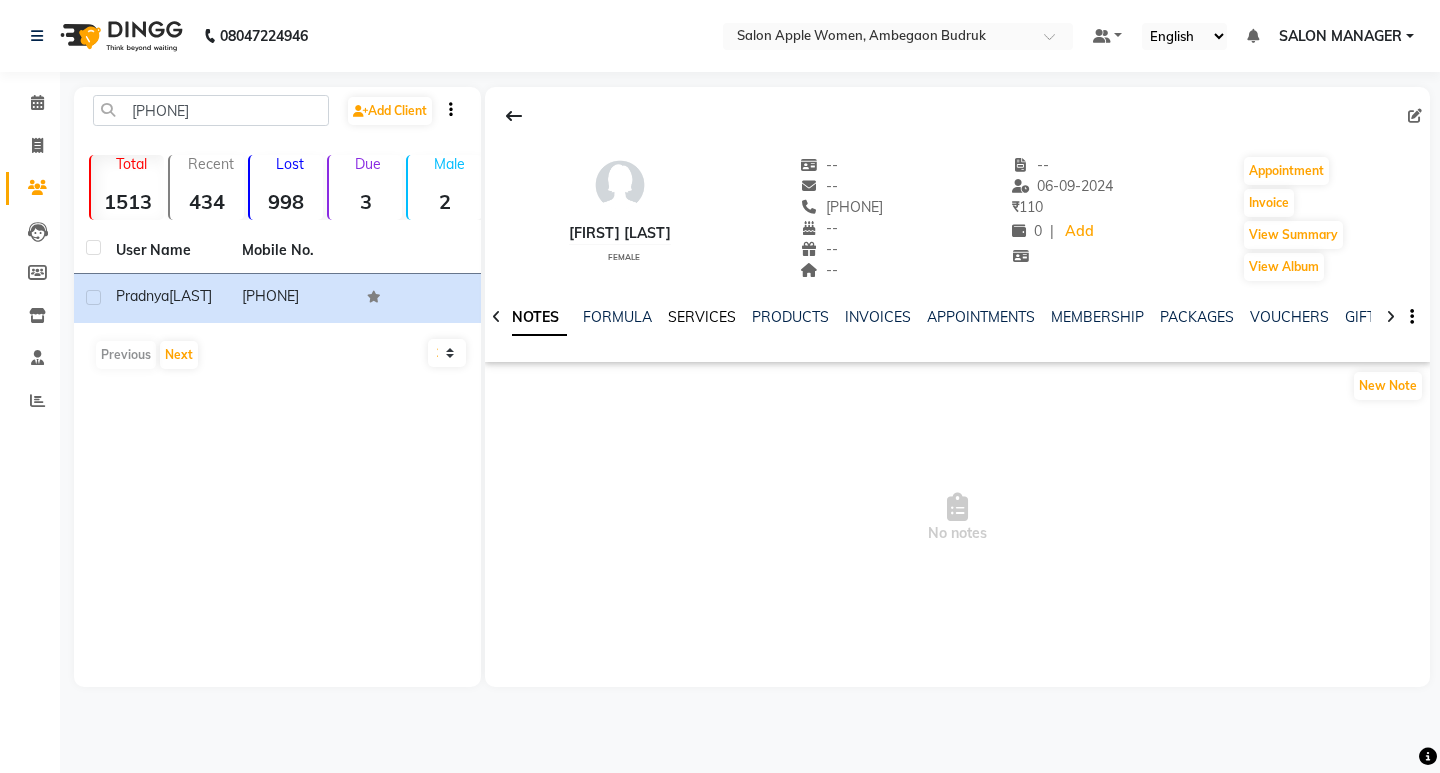 click on "SERVICES" 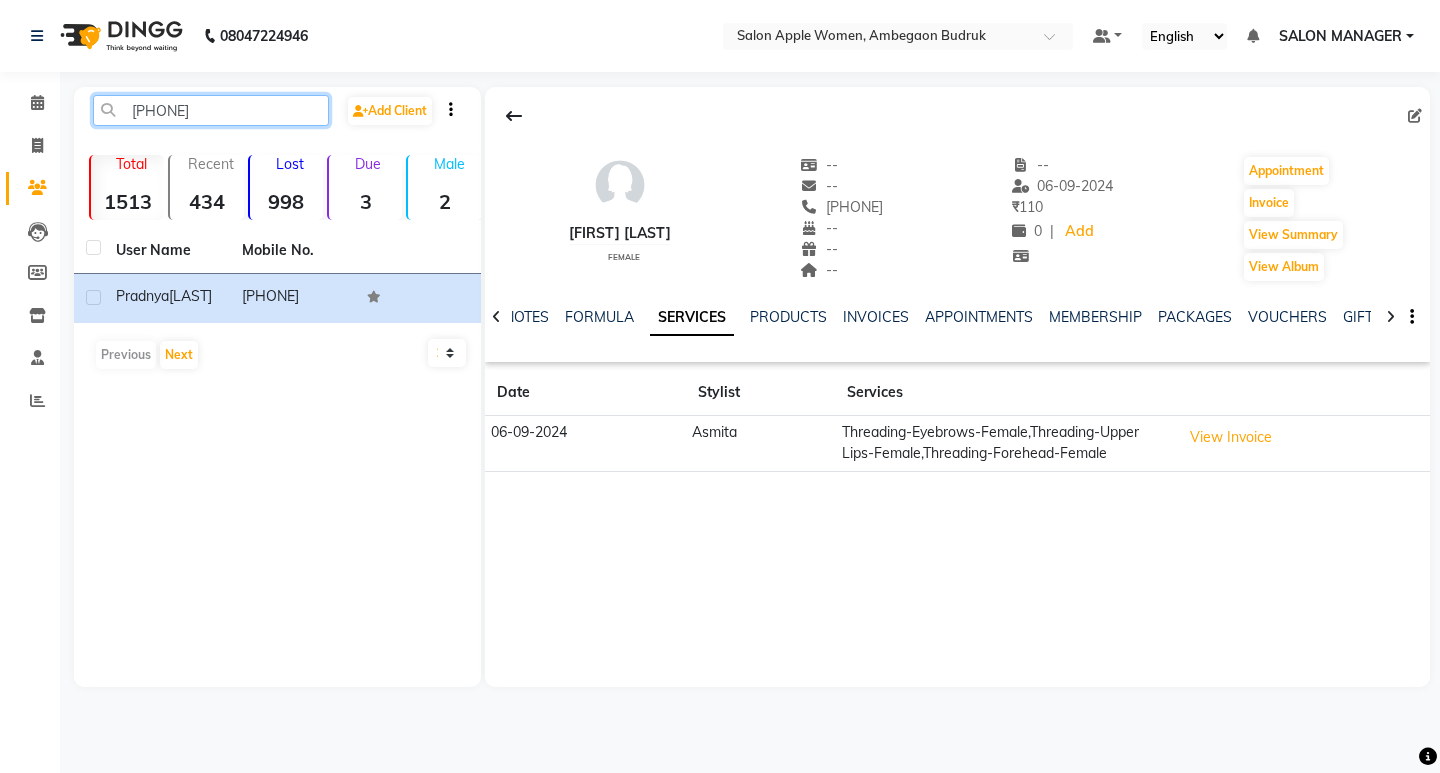 drag, startPoint x: 205, startPoint y: 109, endPoint x: 76, endPoint y: 109, distance: 129 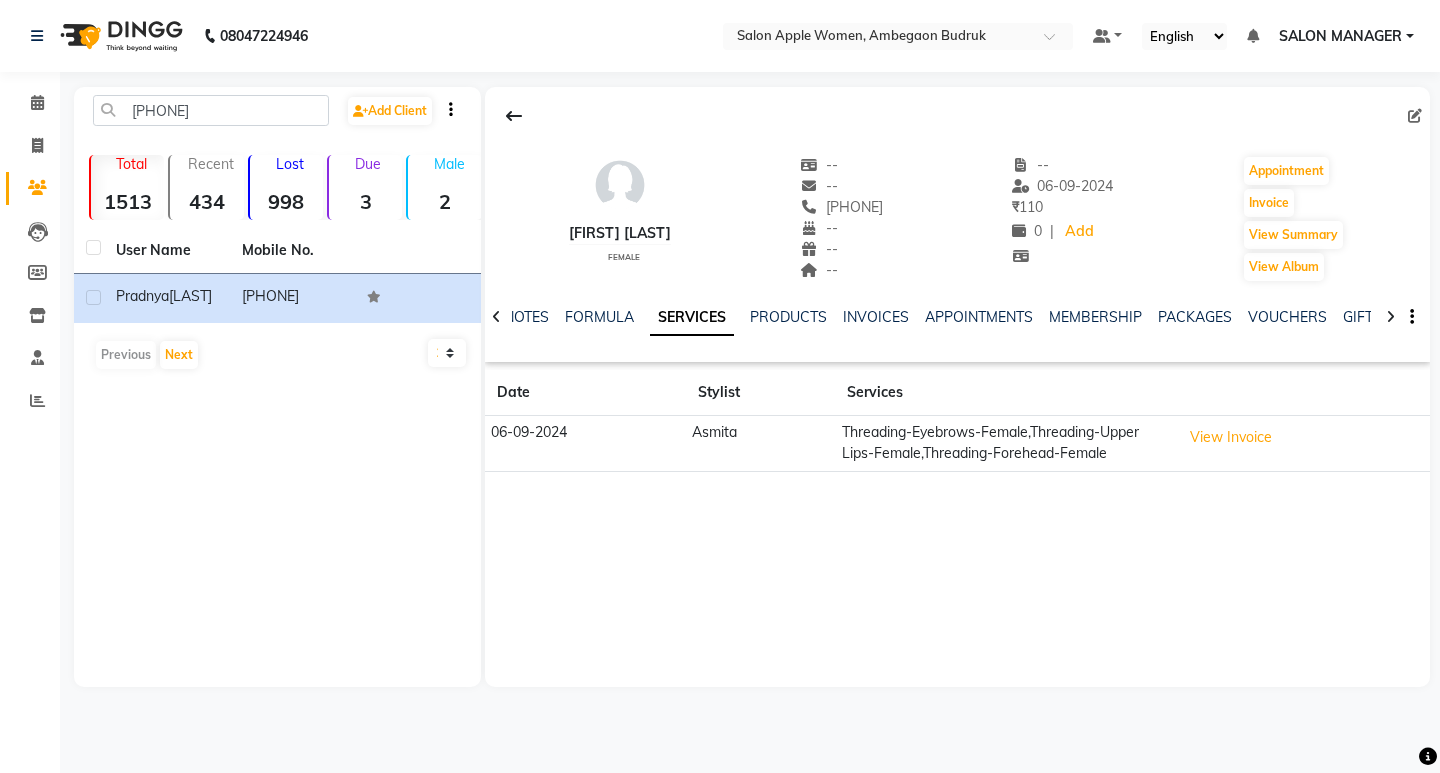 click on "[FIRST] [LAST]   female  --   --   [PHONE]  --  --  --  -- [DATE] ₹    110 0 |  Add   Appointment   Invoice  View Summary  View Album  NOTES FORMULA SERVICES PRODUCTS INVOICES APPOINTMENTS MEMBERSHIP PACKAGES VOUCHERS GIFTCARDS POINTS FORMS FAMILY CARDS WALLET Date Stylist Services [DATE]  [FIRST]  Threading-Eyebrows-Female,Threading-Upper Lips-Female,Threading-Forehead-Female  View Invoice" 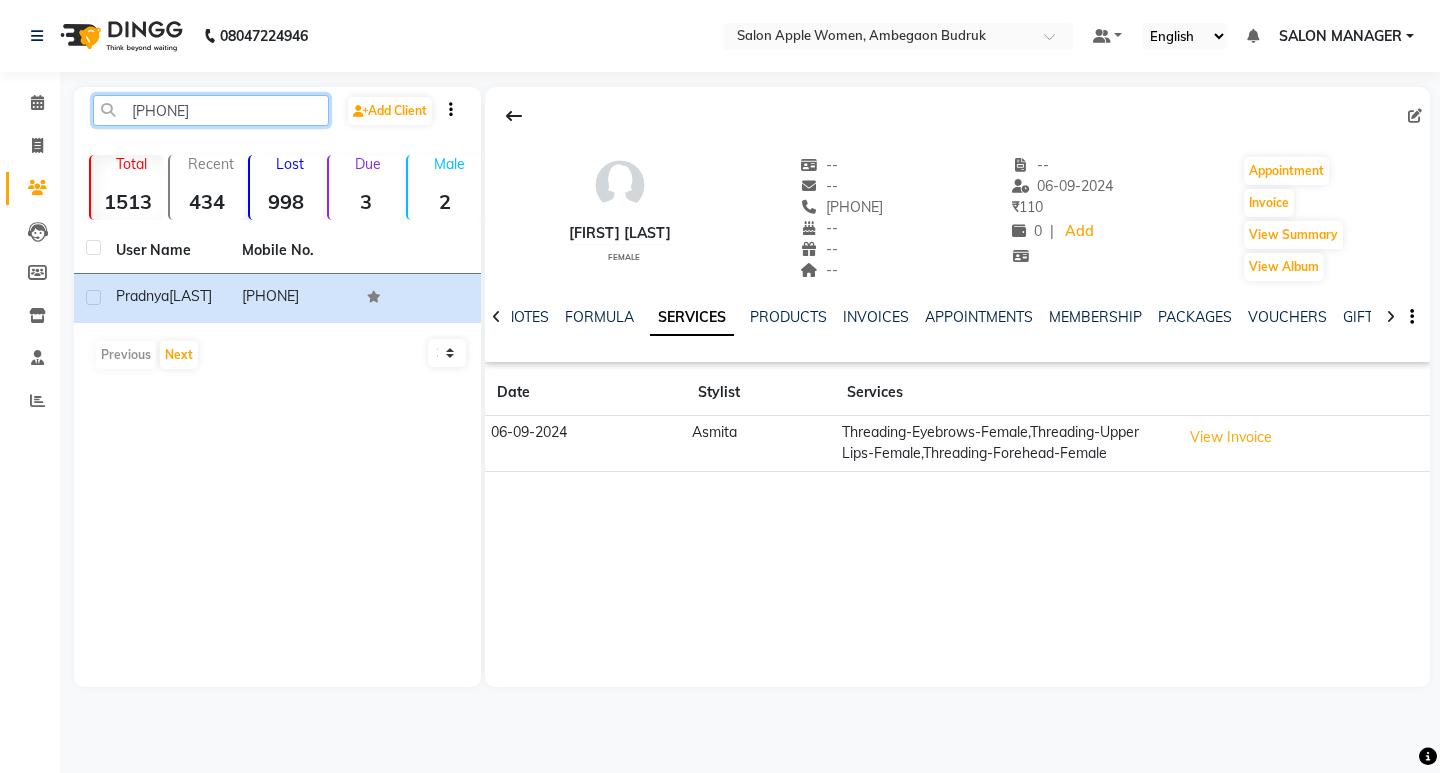 drag, startPoint x: 210, startPoint y: 114, endPoint x: 92, endPoint y: 118, distance: 118.06778 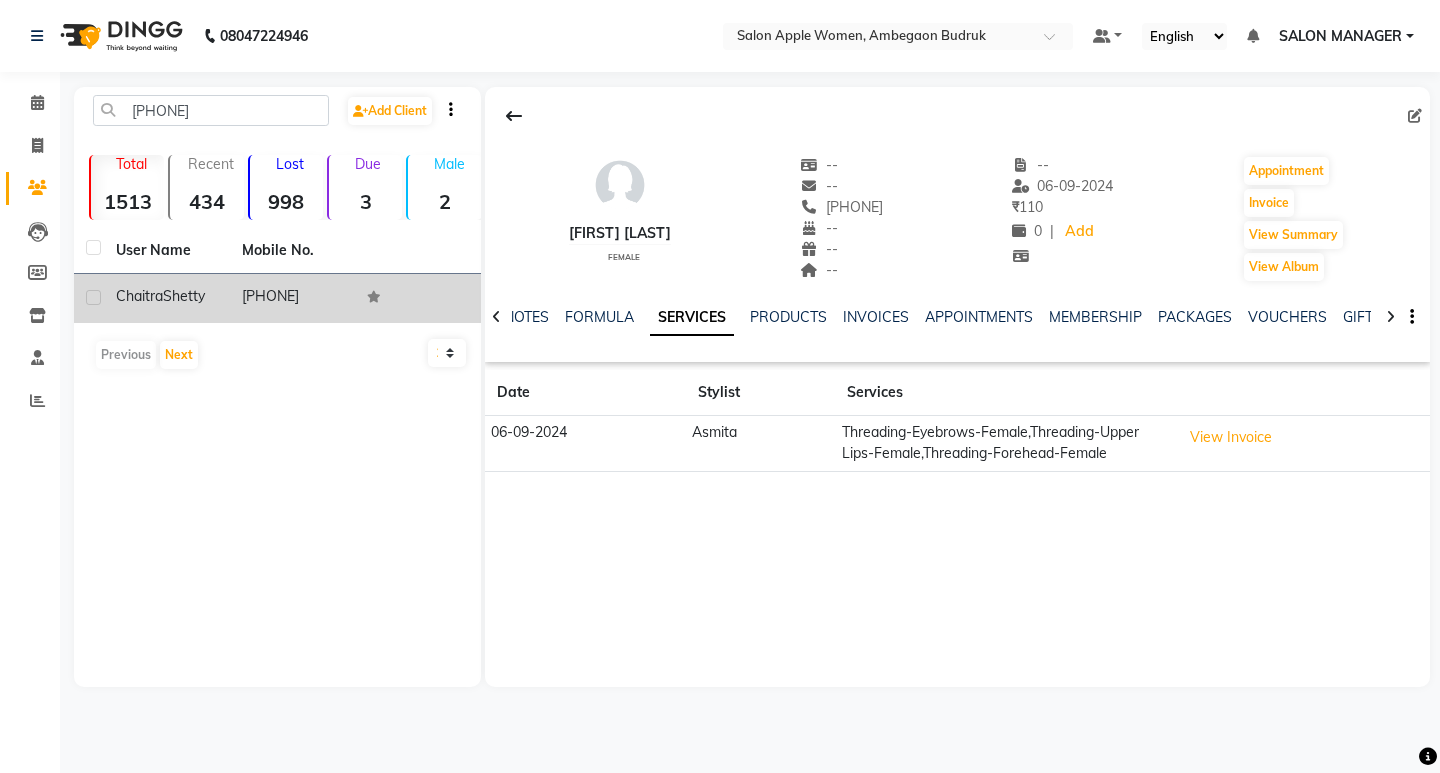 click on "[PHONE]" 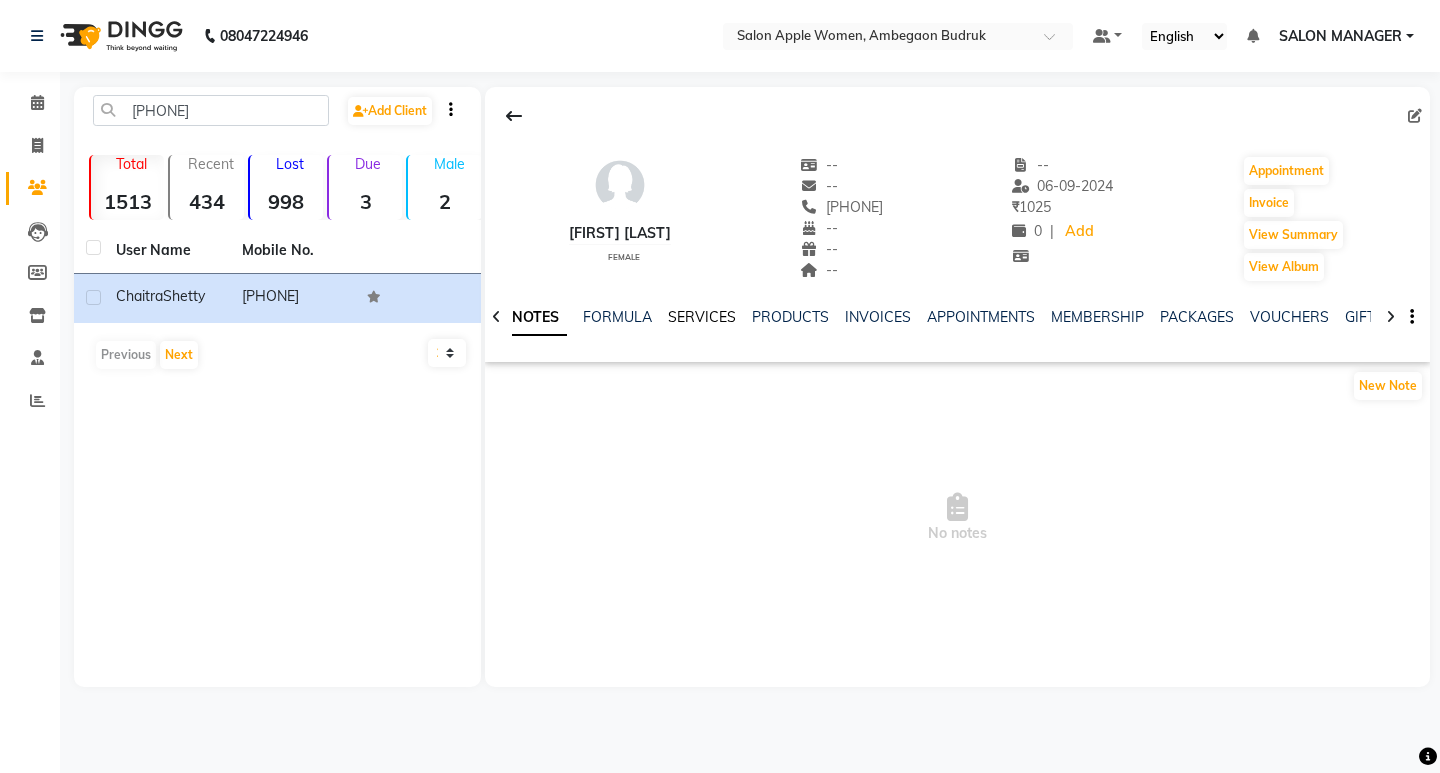 click on "SERVICES" 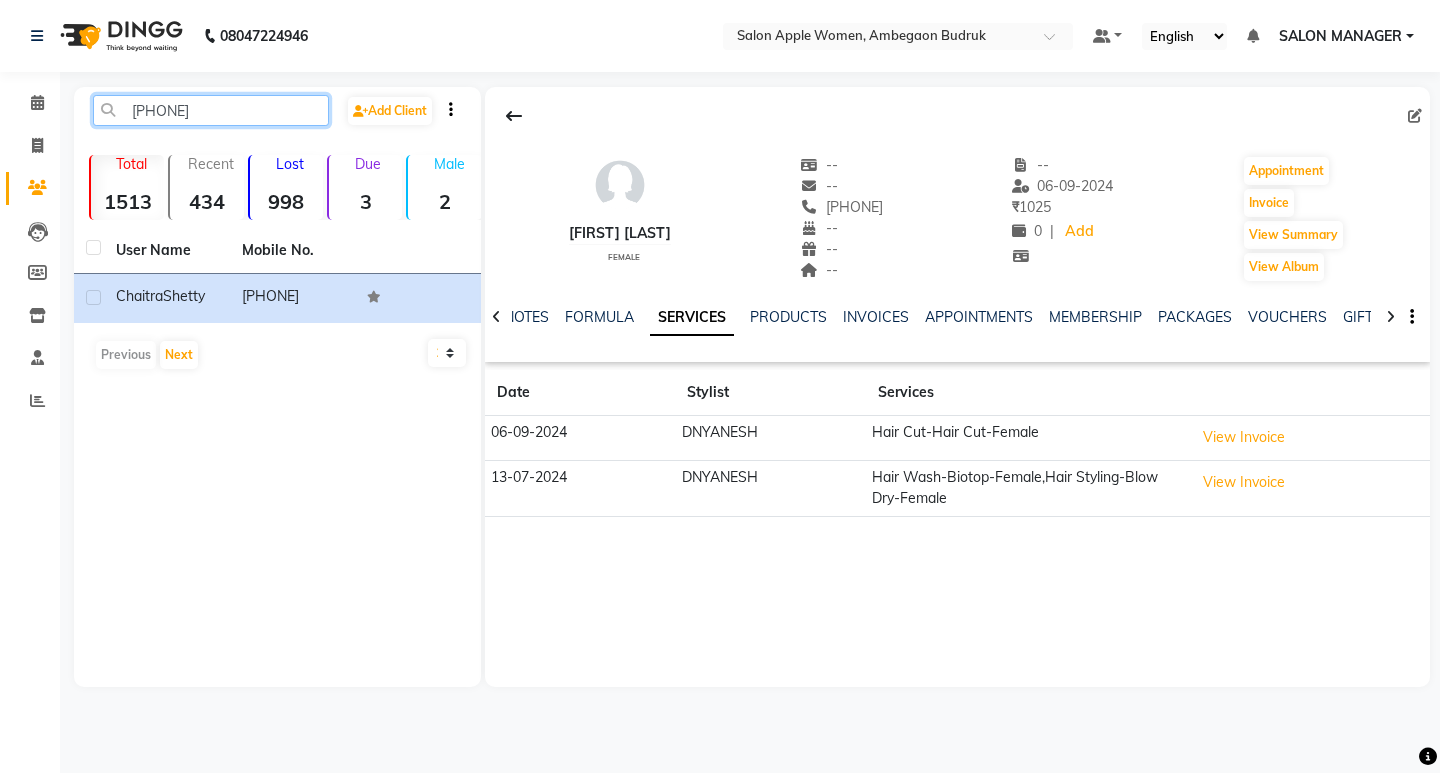 drag, startPoint x: 207, startPoint y: 116, endPoint x: 103, endPoint y: 115, distance: 104.00481 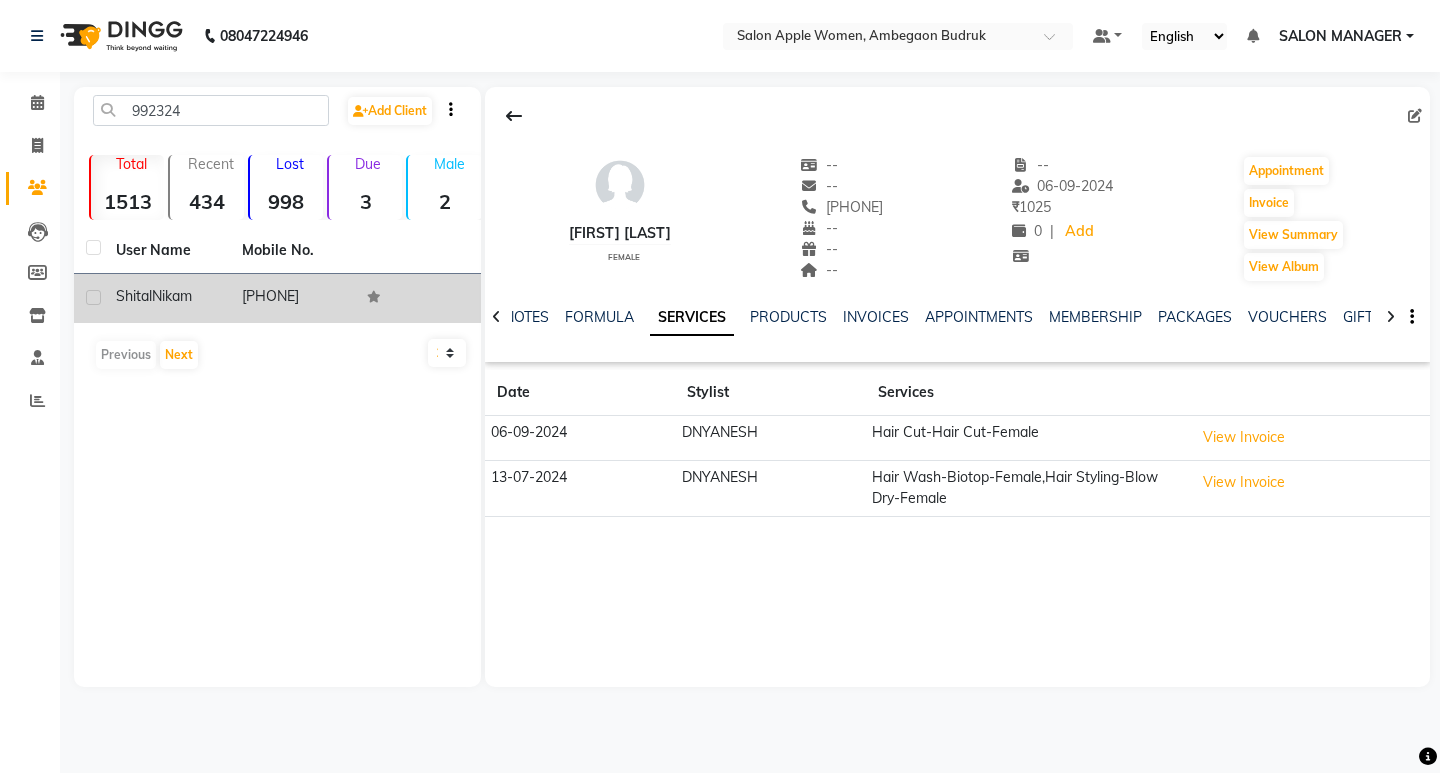 click on "Nikam" 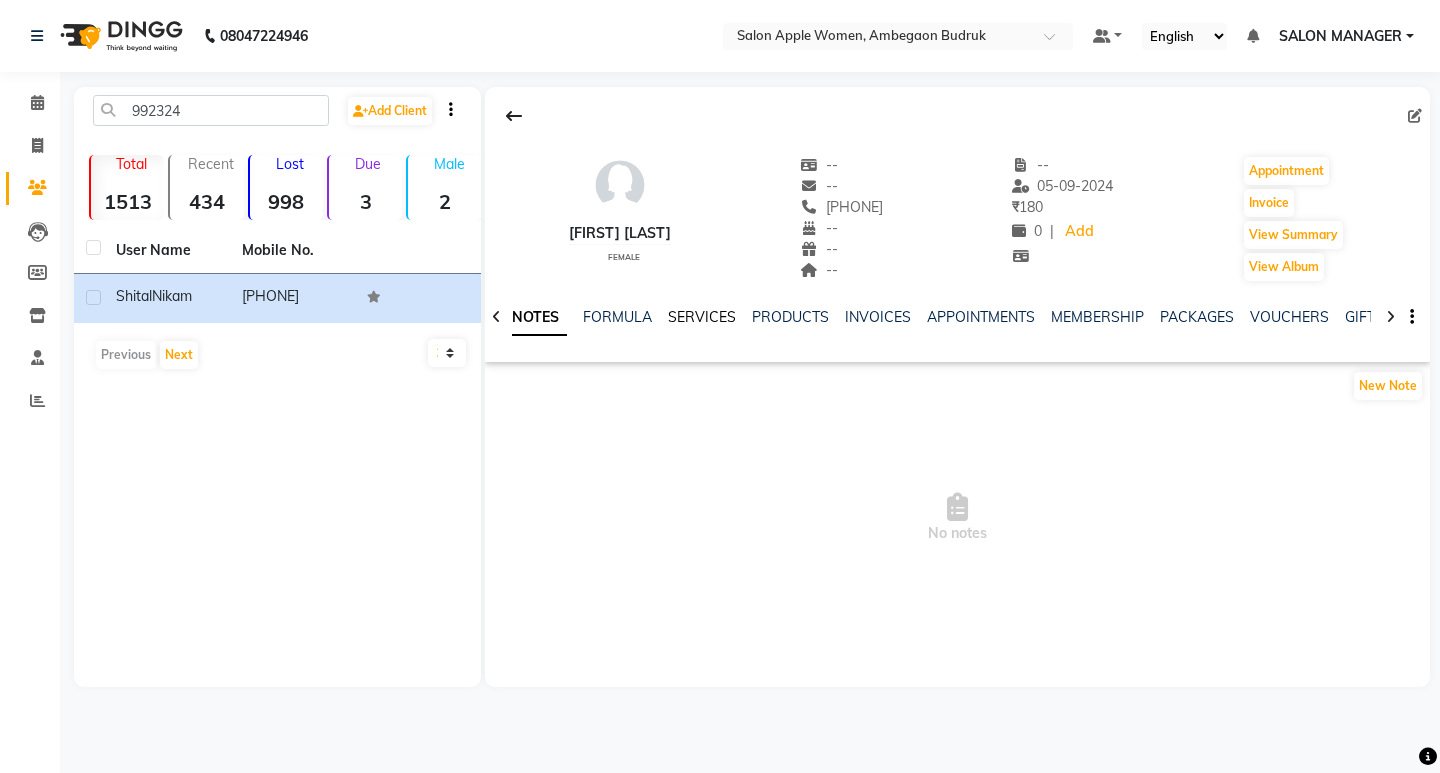click on "SERVICES" 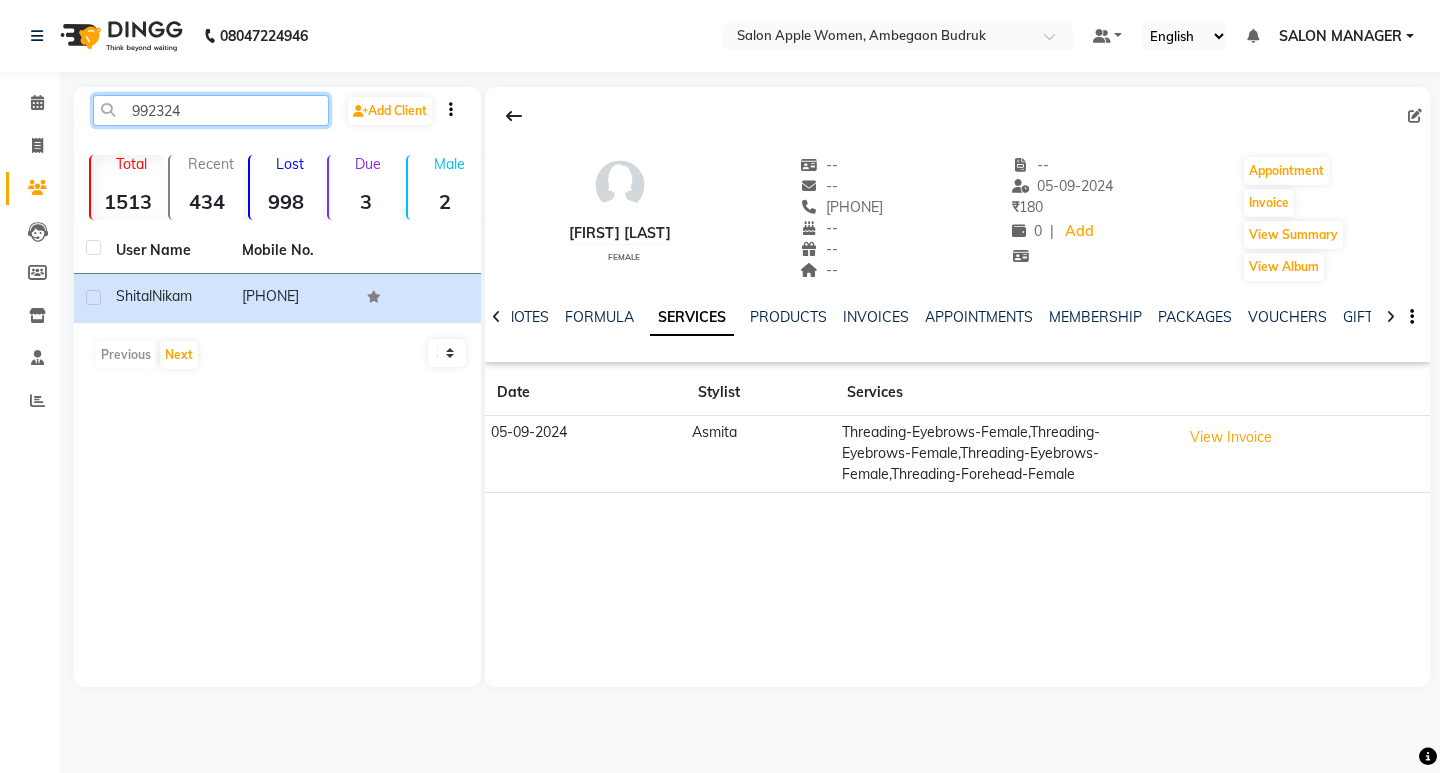 drag, startPoint x: 182, startPoint y: 118, endPoint x: 79, endPoint y: 121, distance: 103.04368 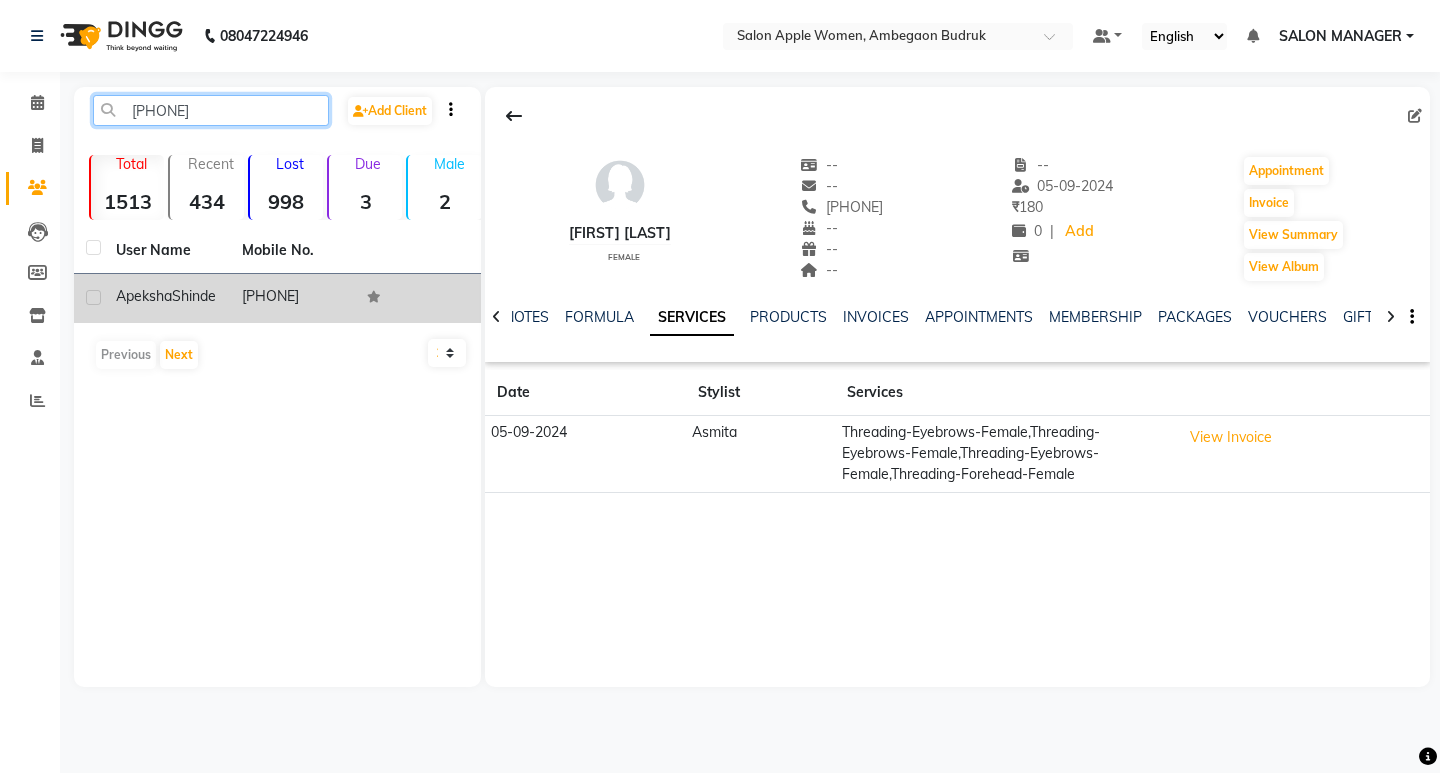 type on "[PHONE]" 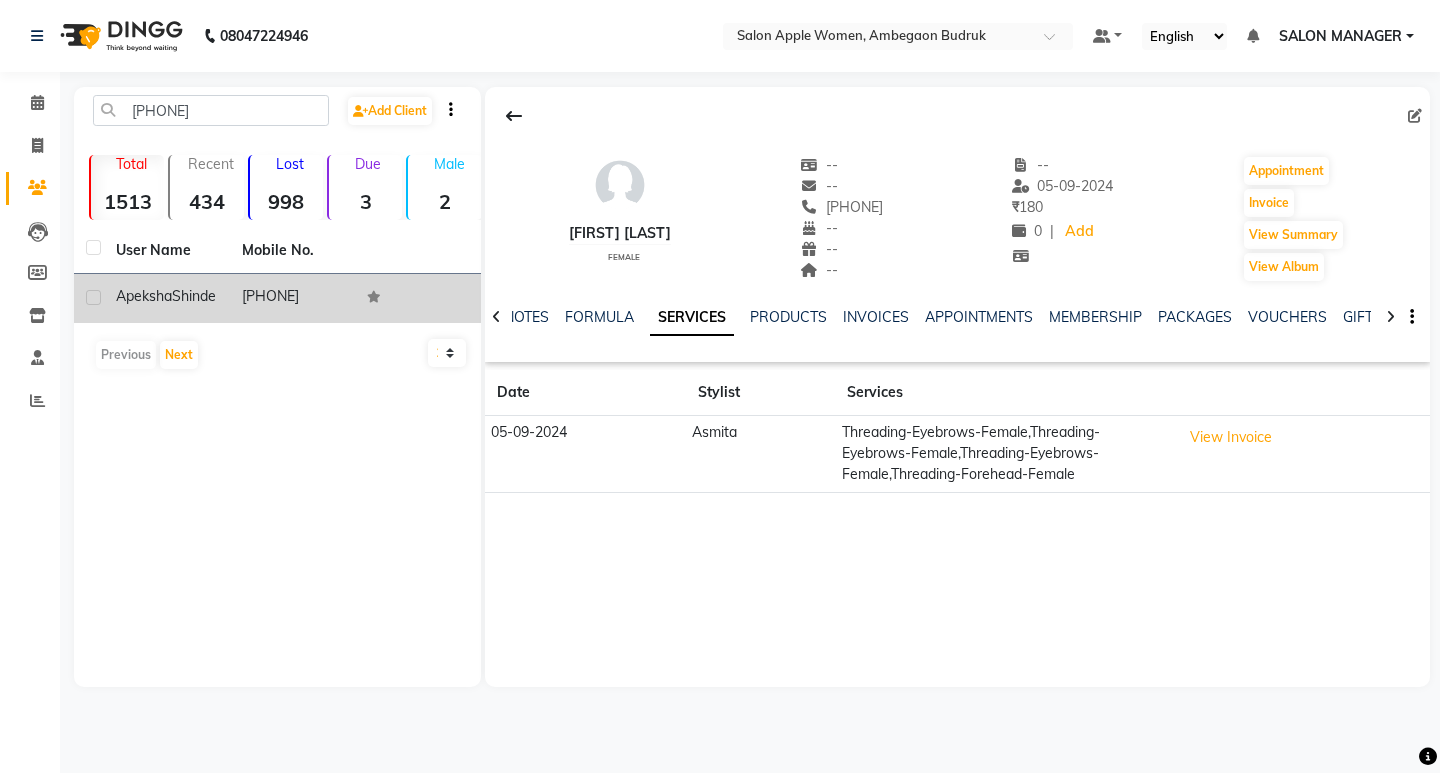 click on "Apeksha" 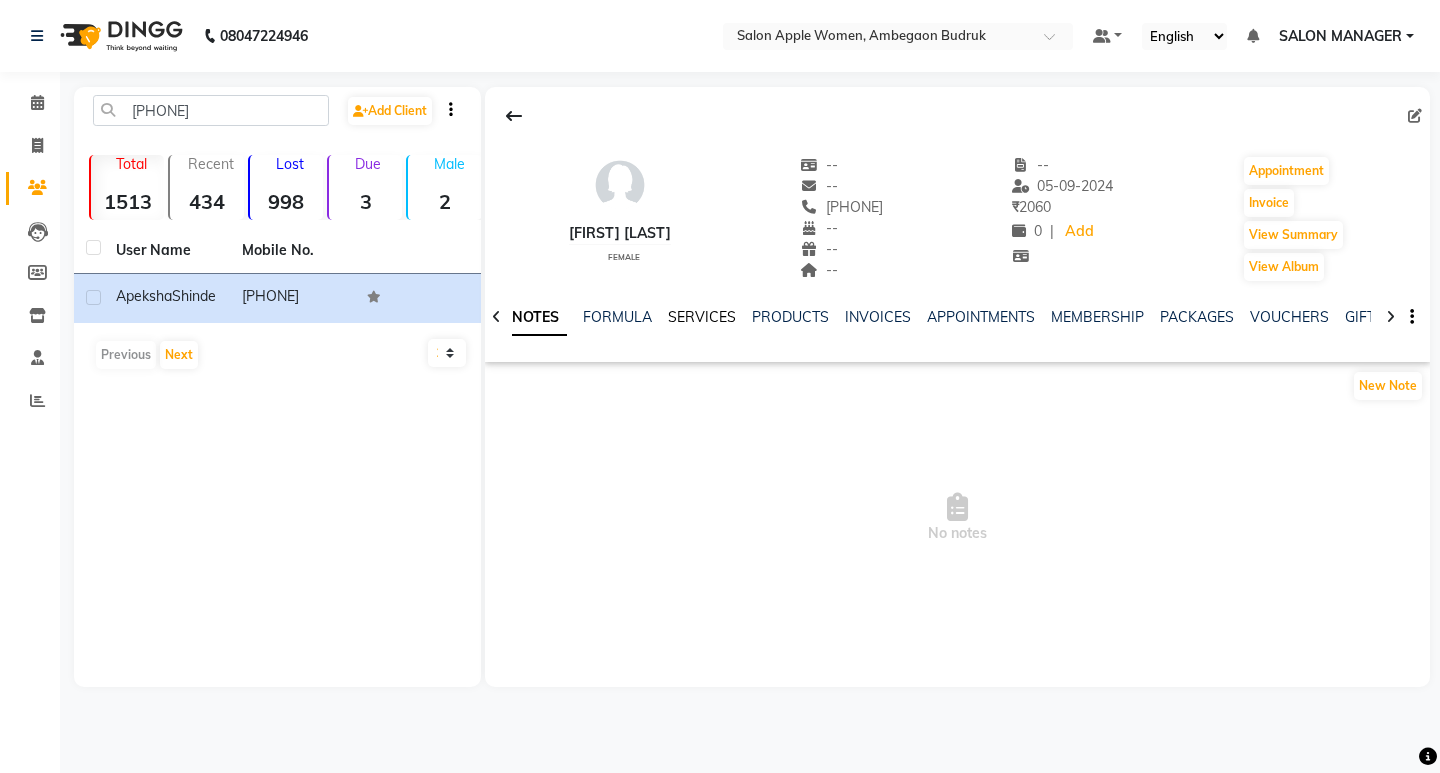 click on "SERVICES" 